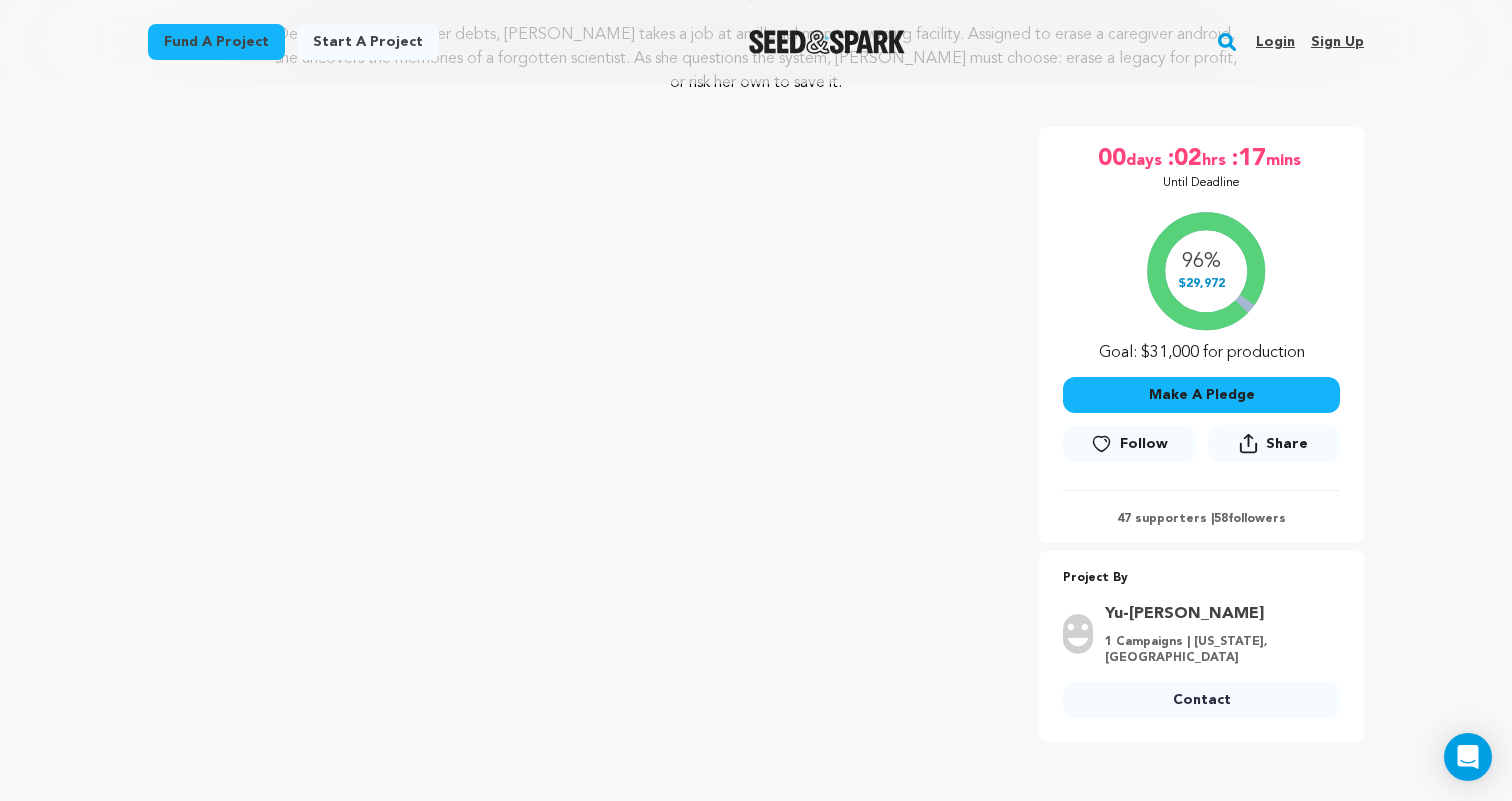 scroll, scrollTop: 374, scrollLeft: 0, axis: vertical 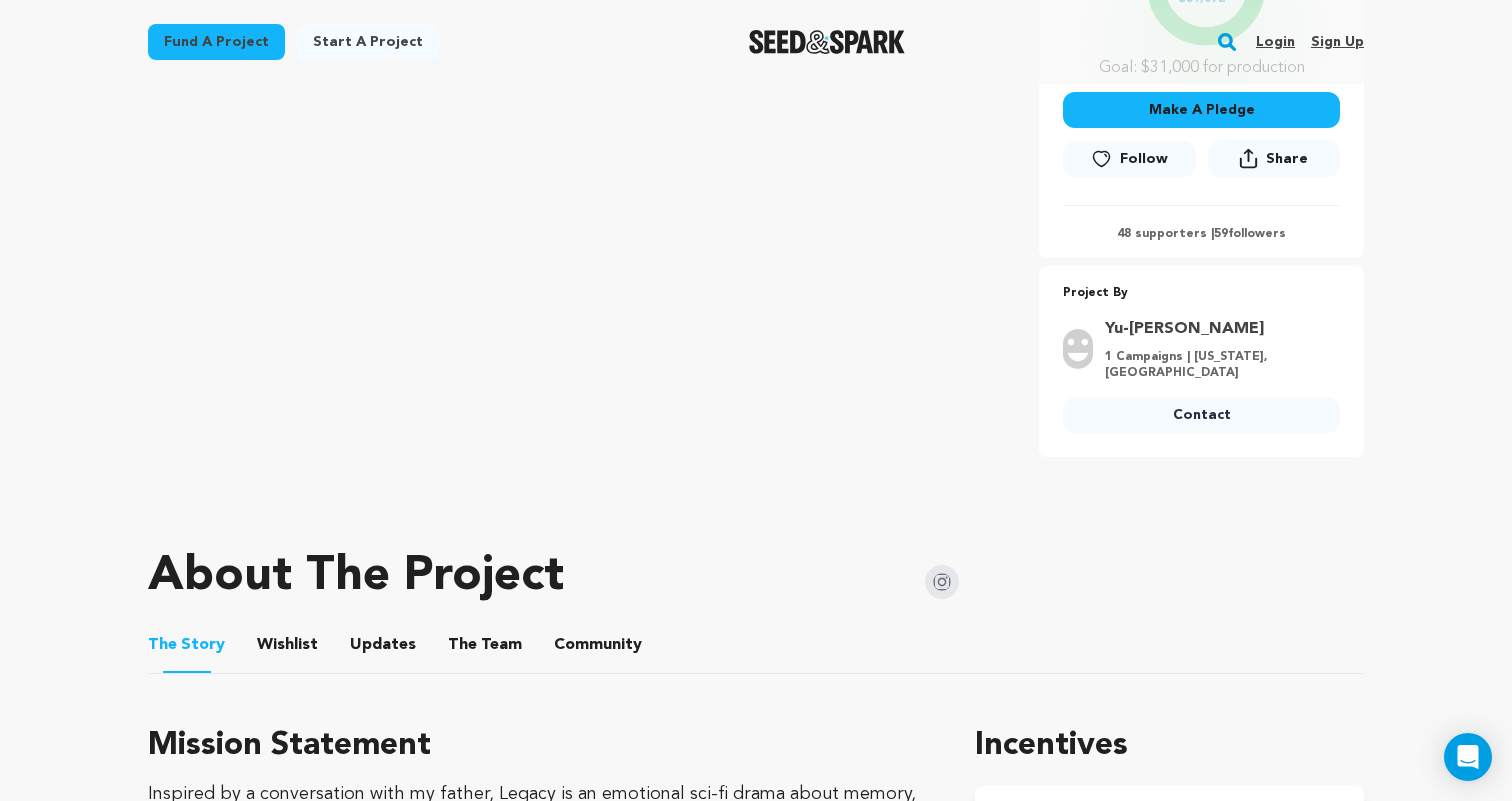 click on "The Team" at bounding box center [485, 649] 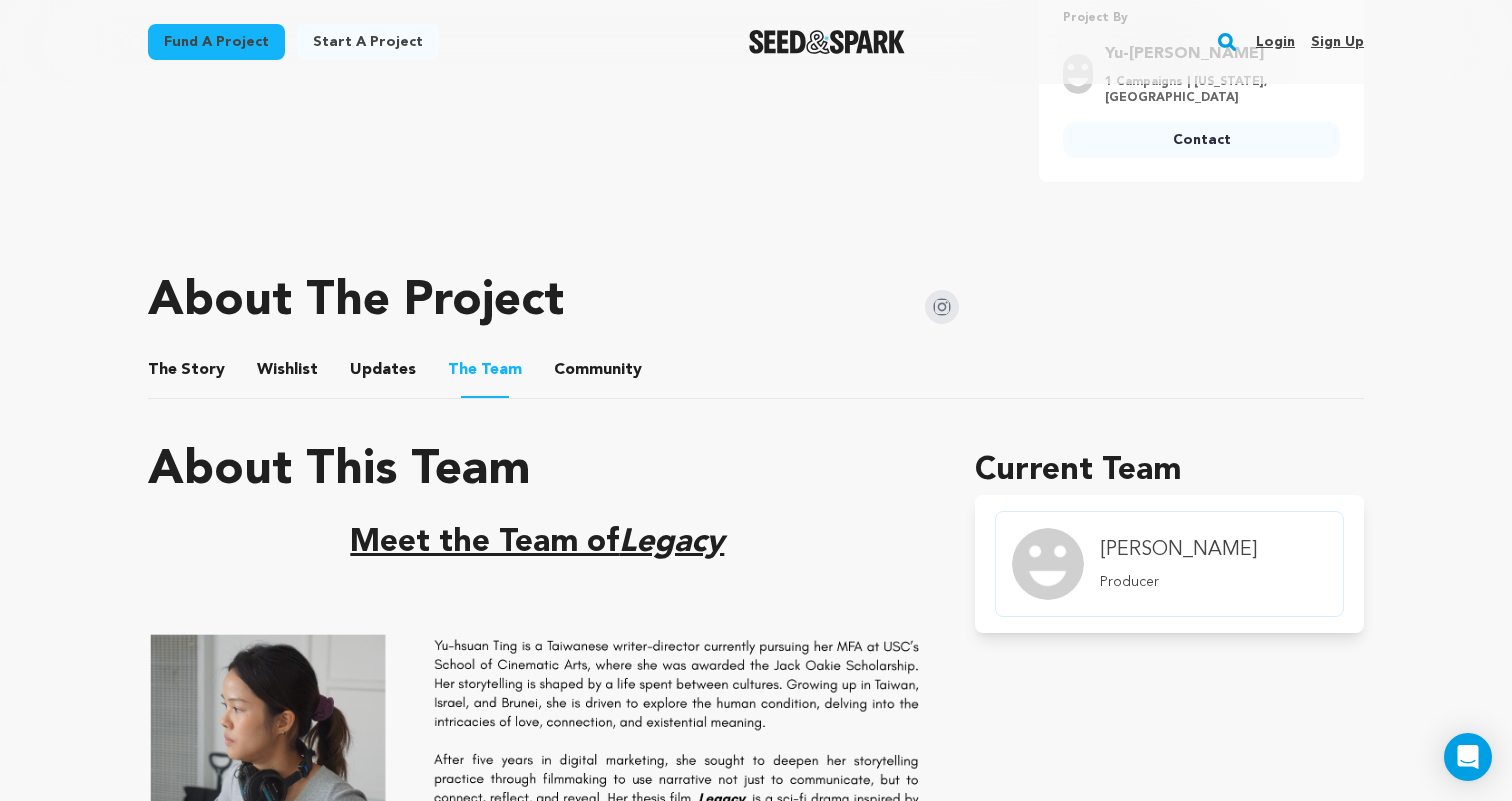 scroll, scrollTop: 953, scrollLeft: 0, axis: vertical 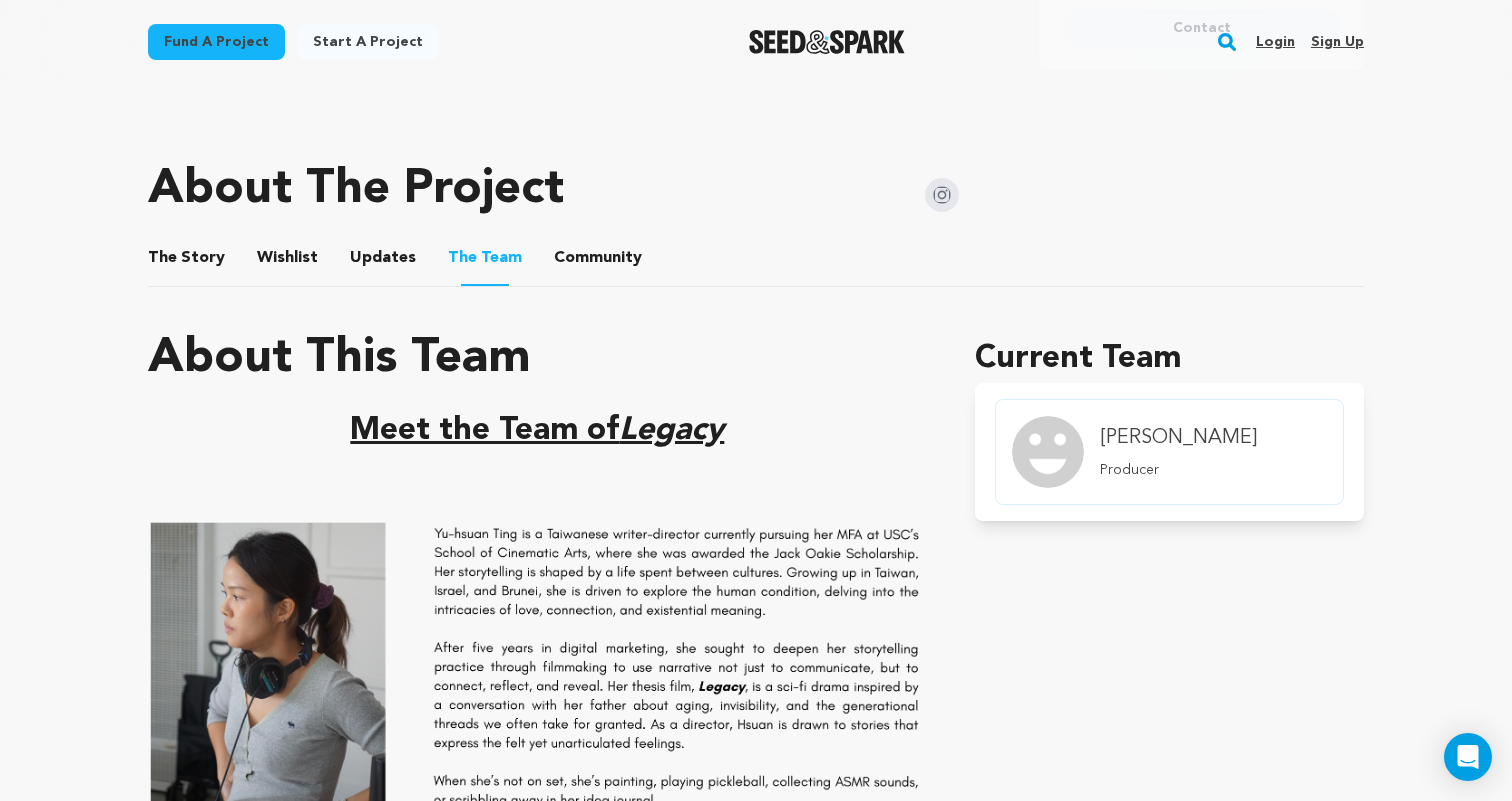 click on "Community" at bounding box center [598, 262] 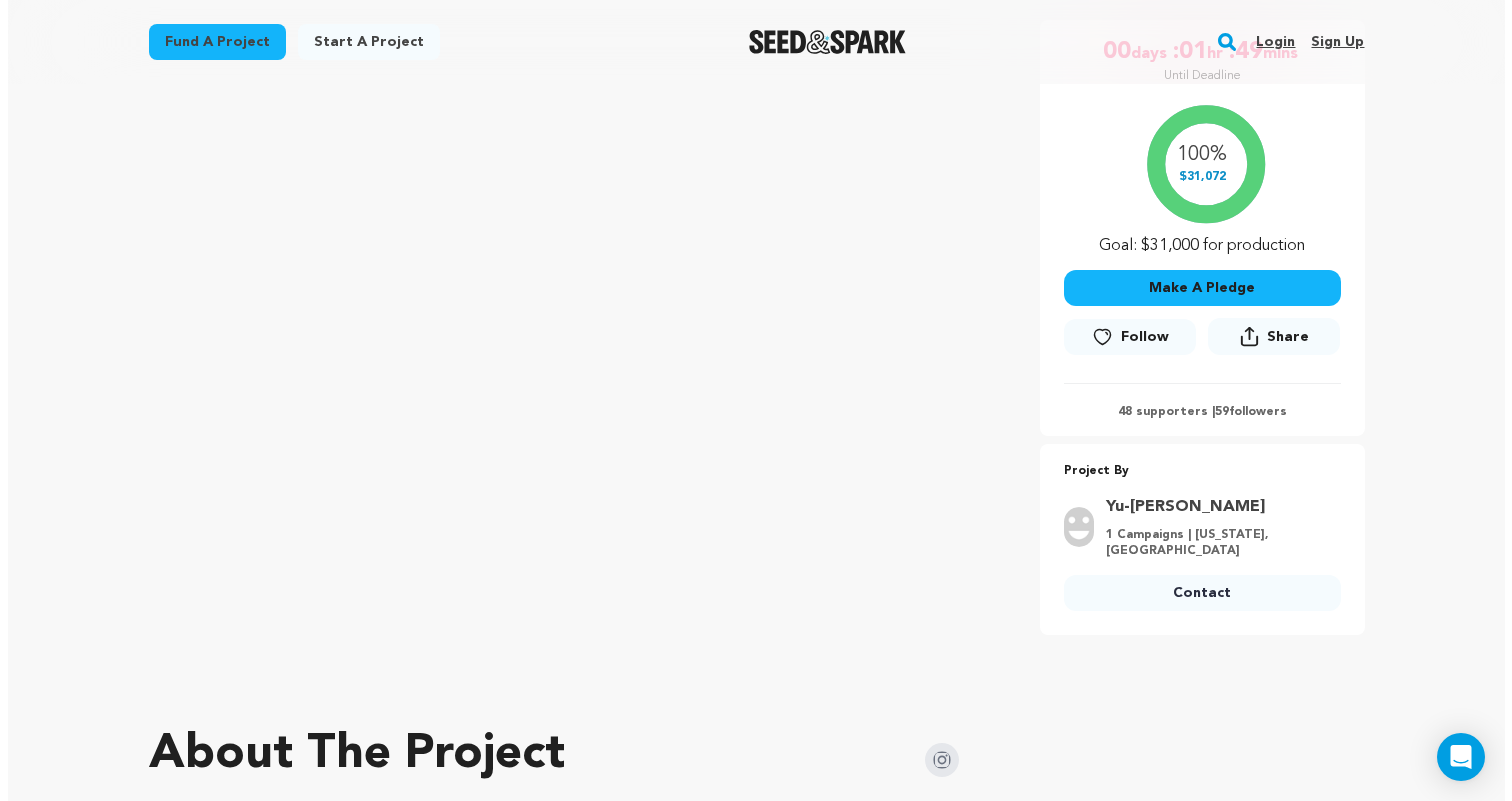 scroll, scrollTop: 461, scrollLeft: 0, axis: vertical 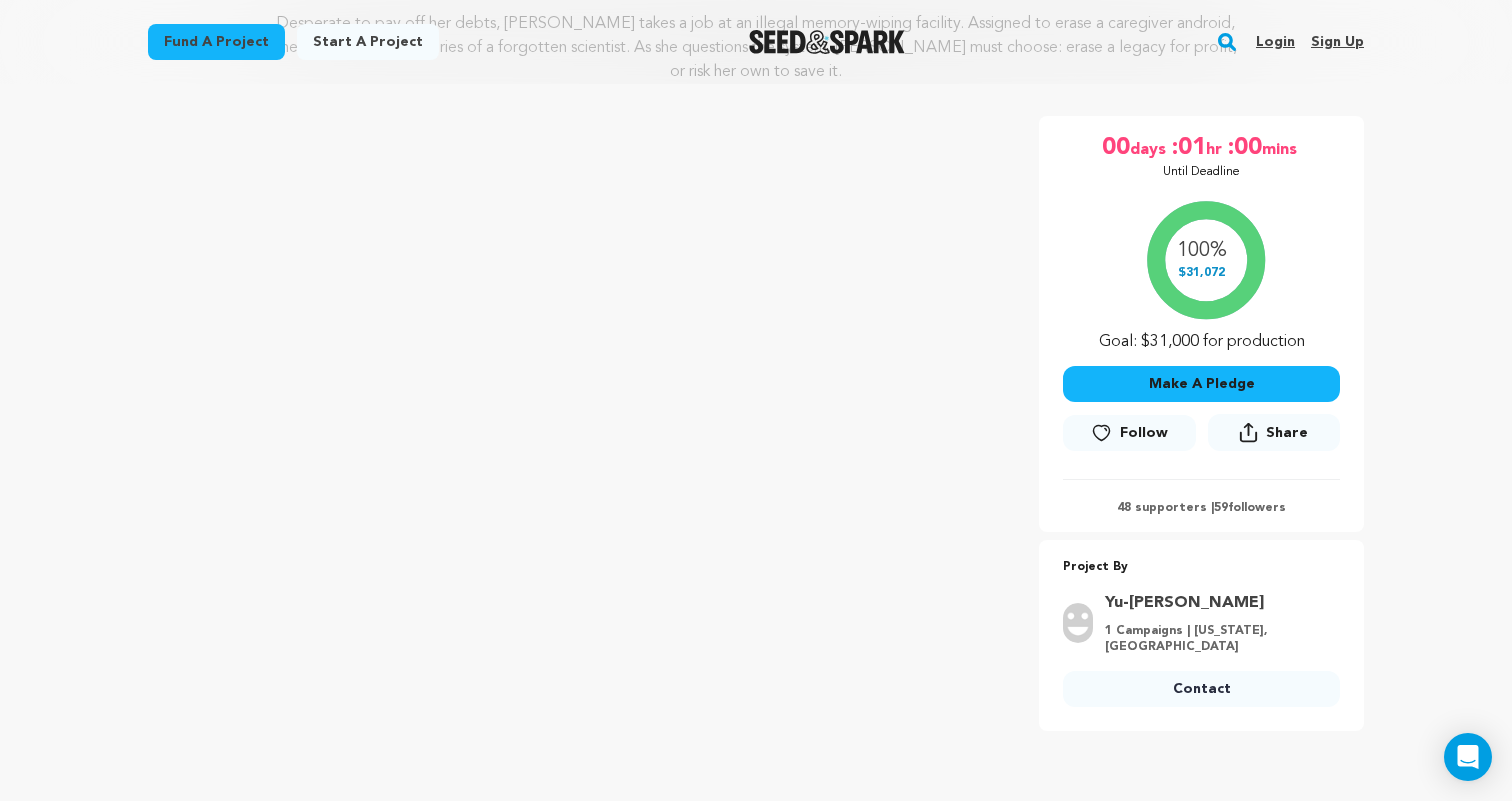 click on "Fund a project
Start a project
Search
Login
Sign up
Start a project" at bounding box center (756, 3336) 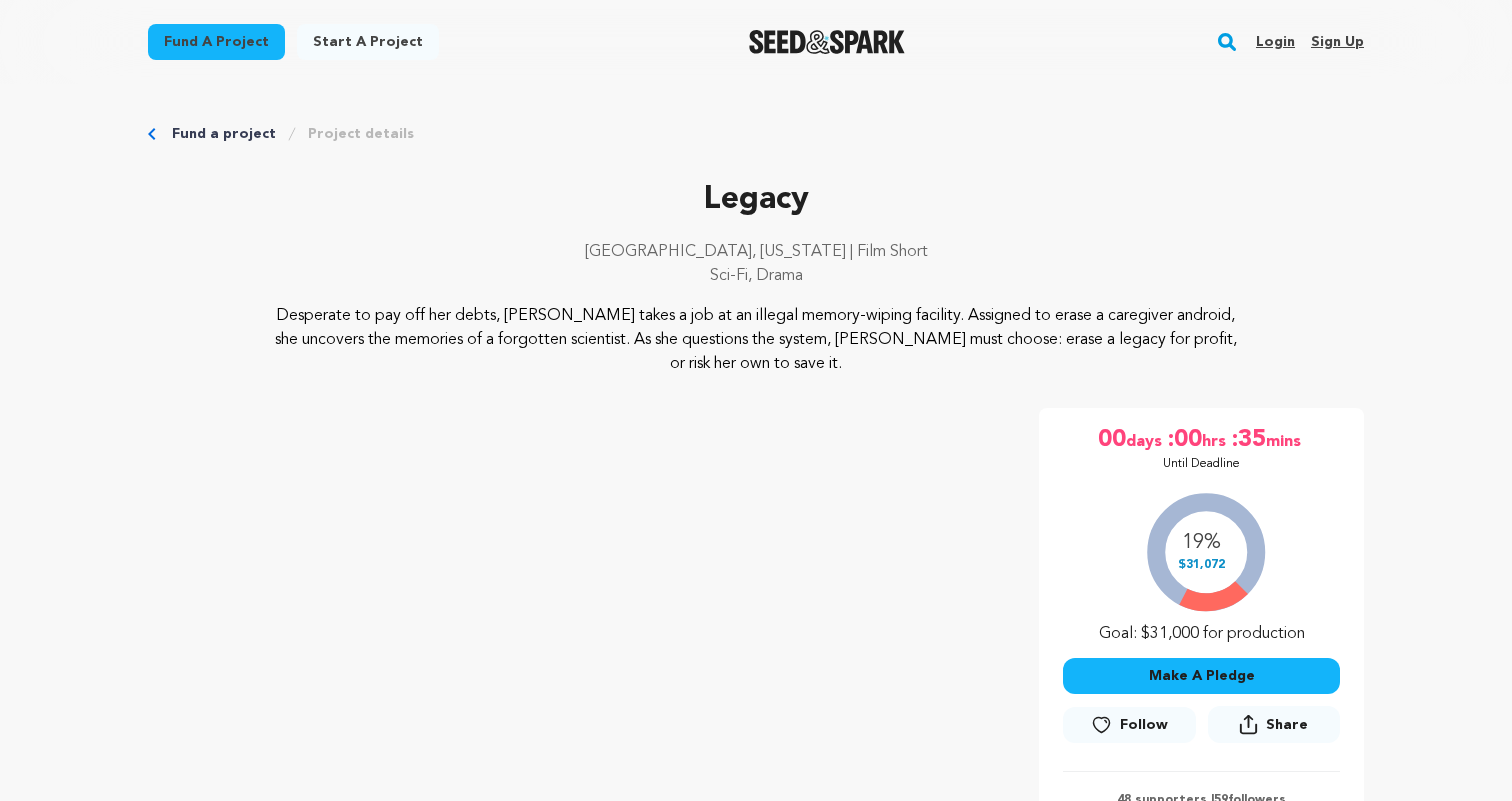 scroll, scrollTop: 0, scrollLeft: 0, axis: both 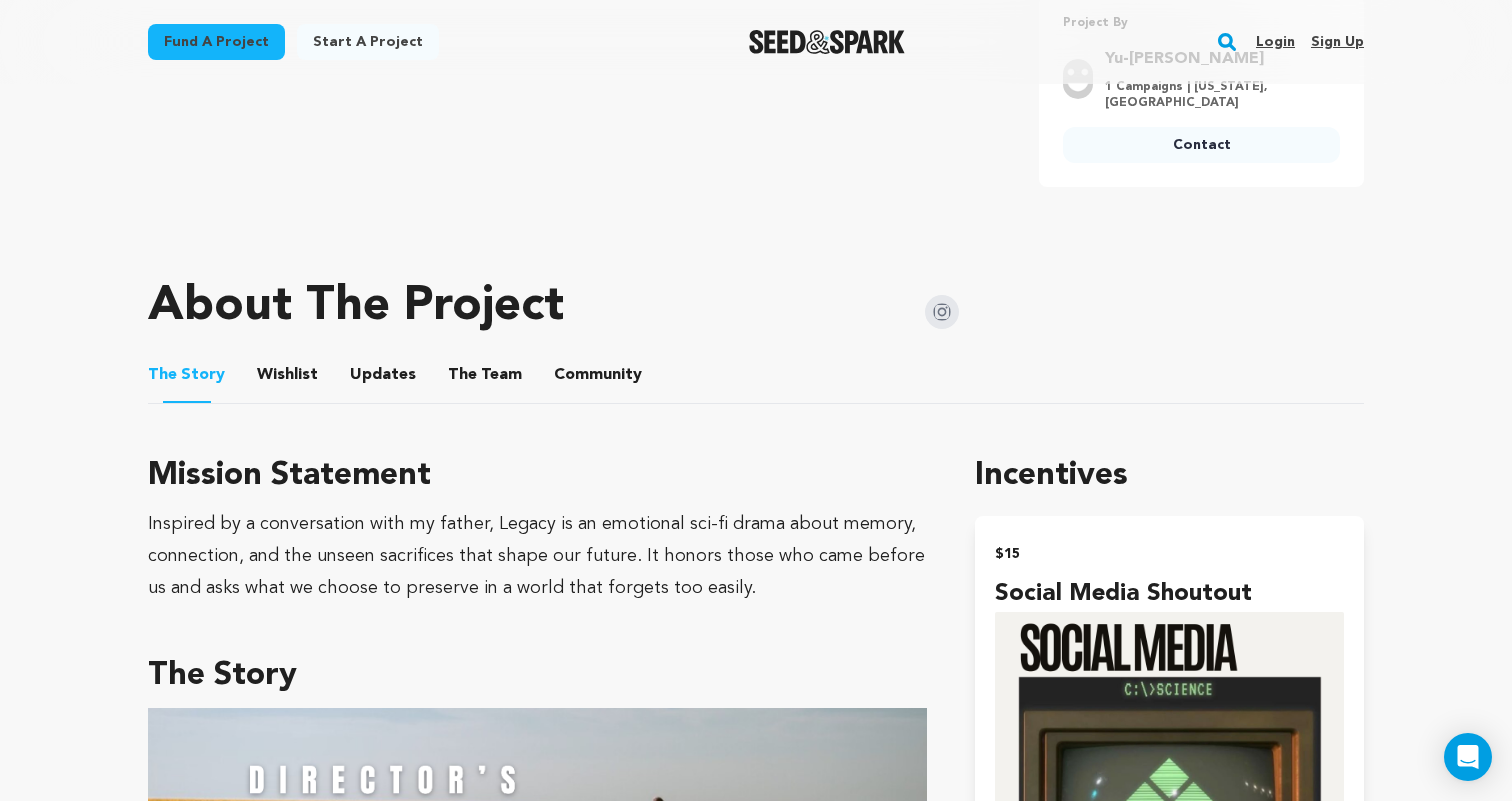 click on "Updates" at bounding box center [383, 379] 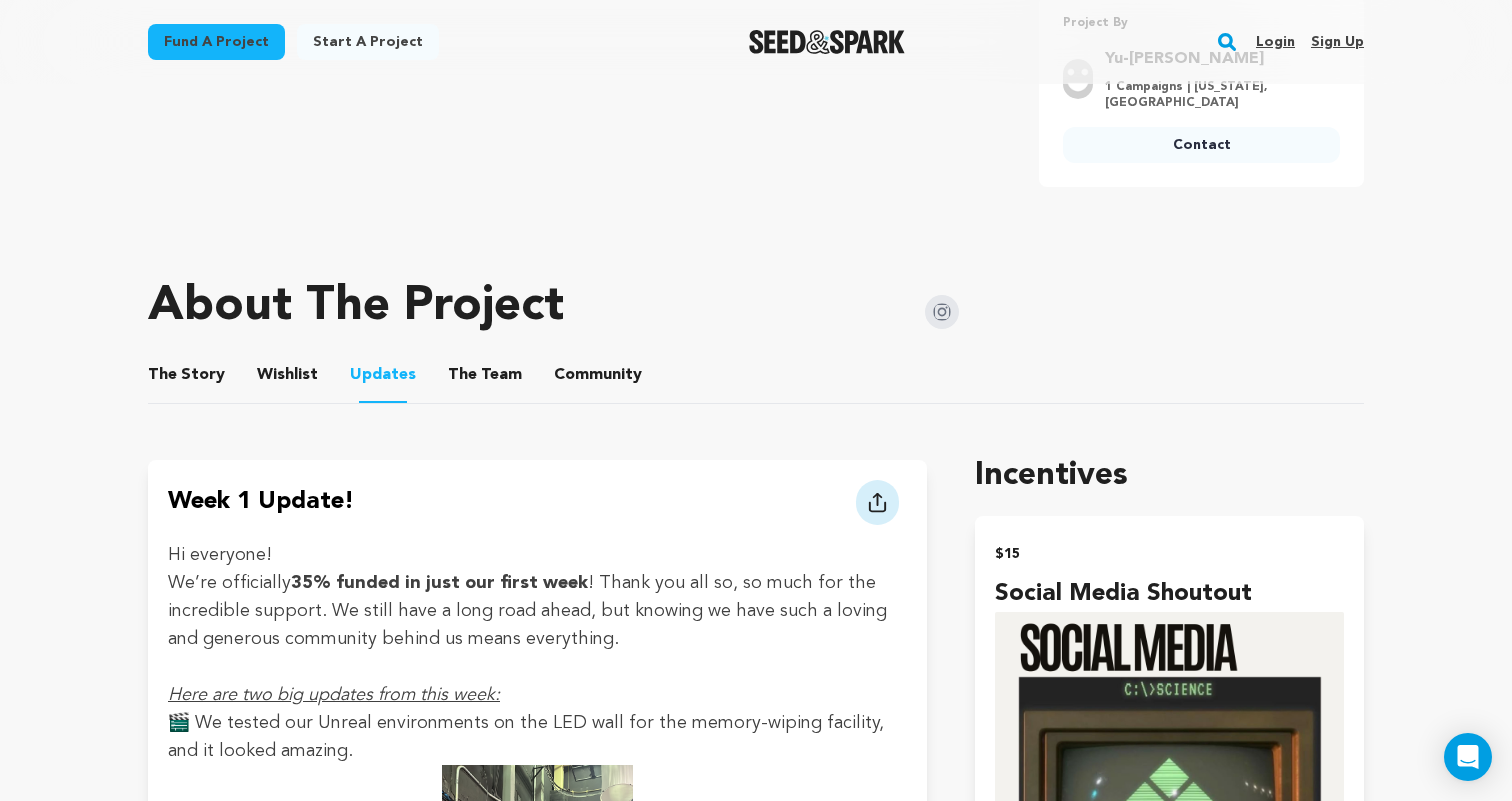 click on "The Team" at bounding box center [485, 379] 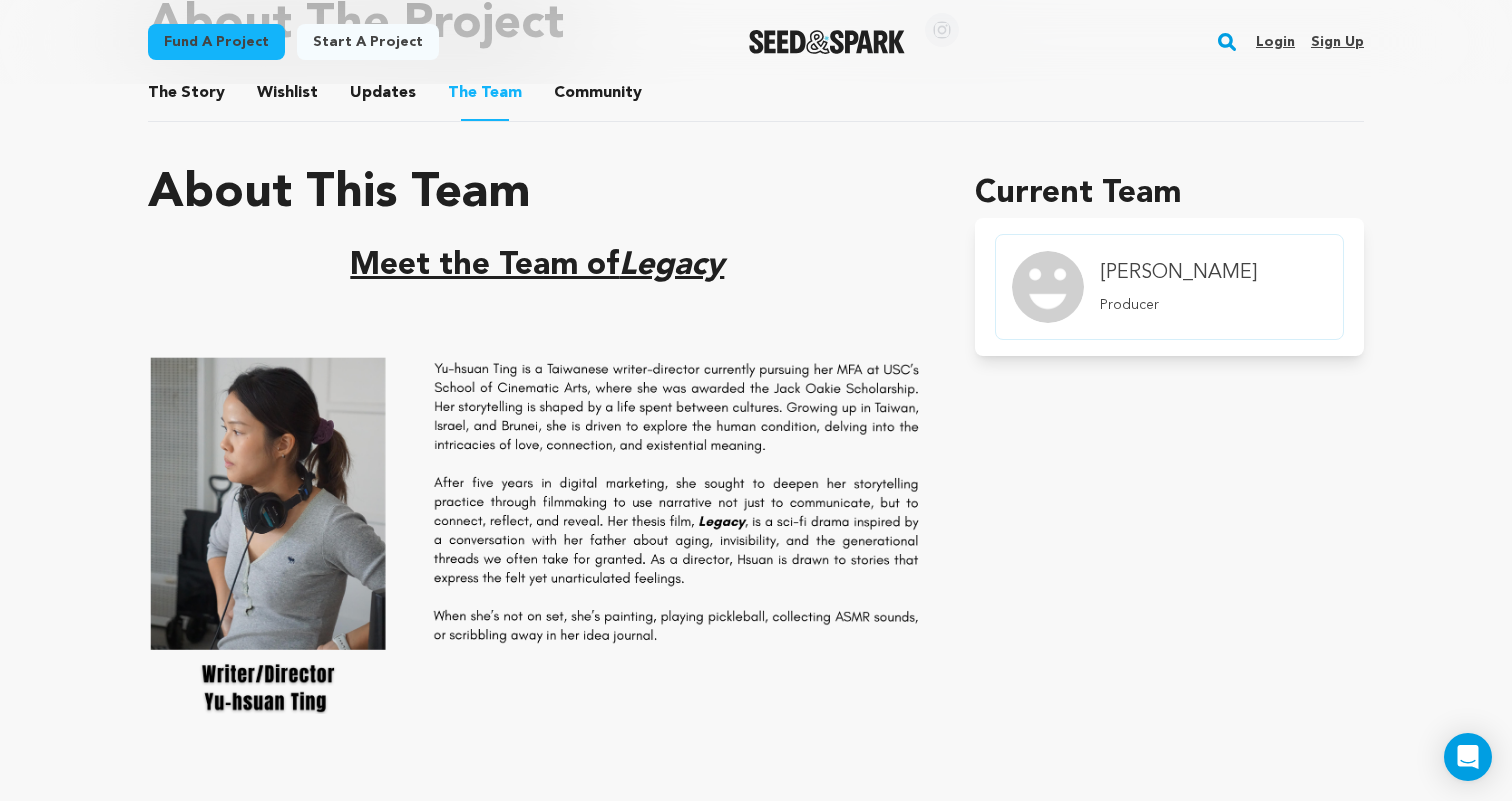 scroll, scrollTop: 1120, scrollLeft: 0, axis: vertical 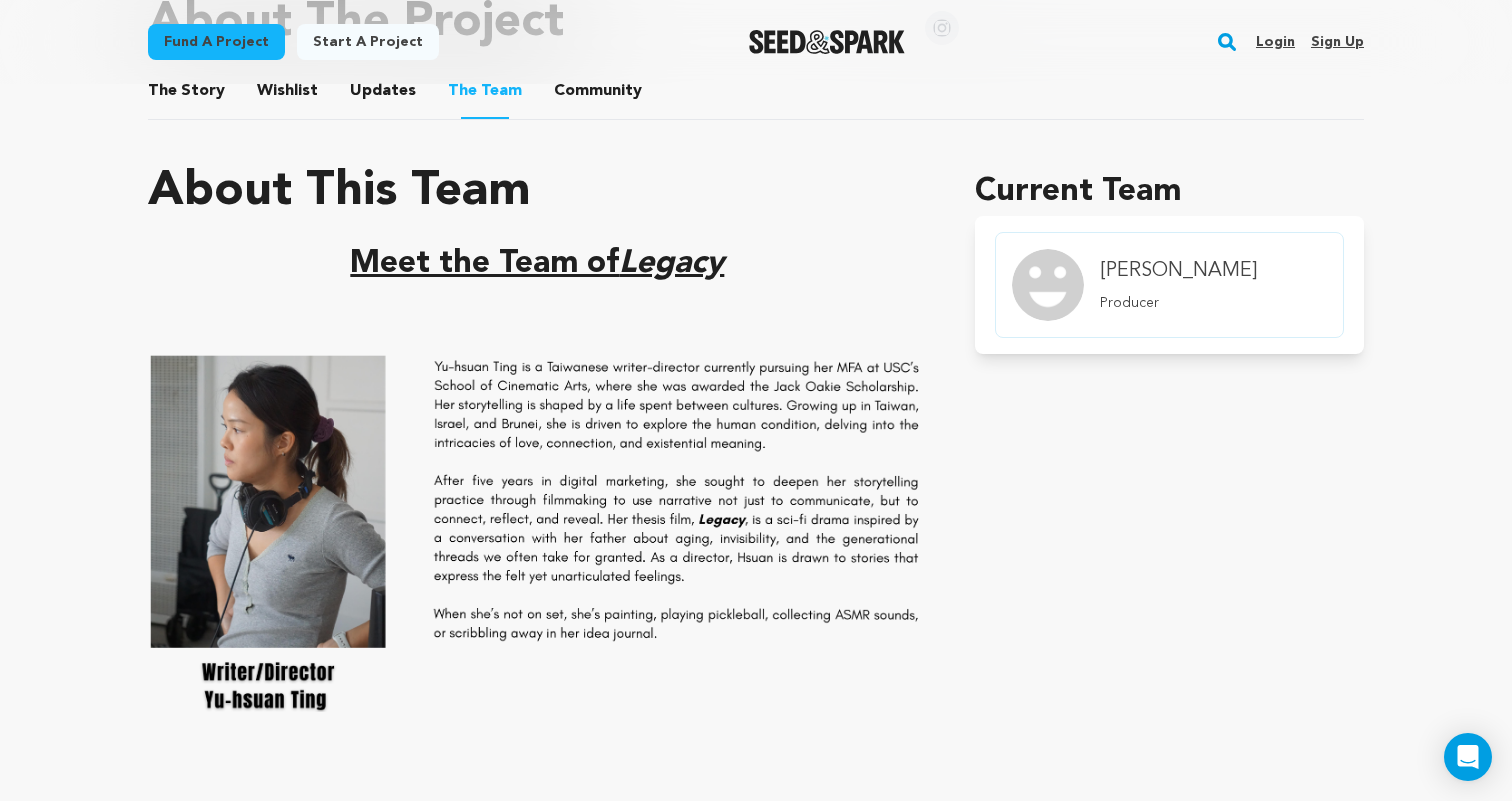 click on "Community" at bounding box center [598, 95] 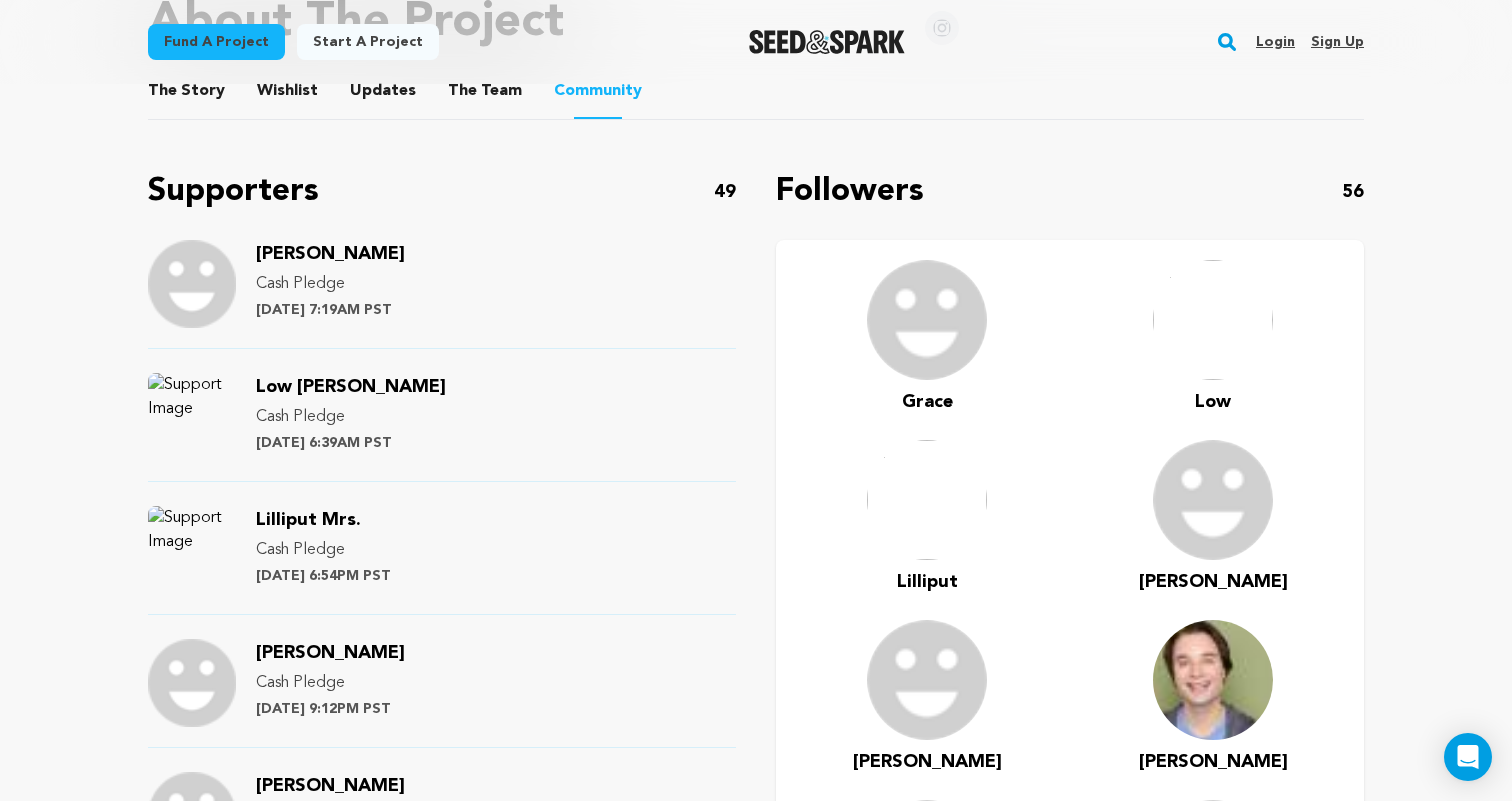 click on "Login" at bounding box center (1275, 42) 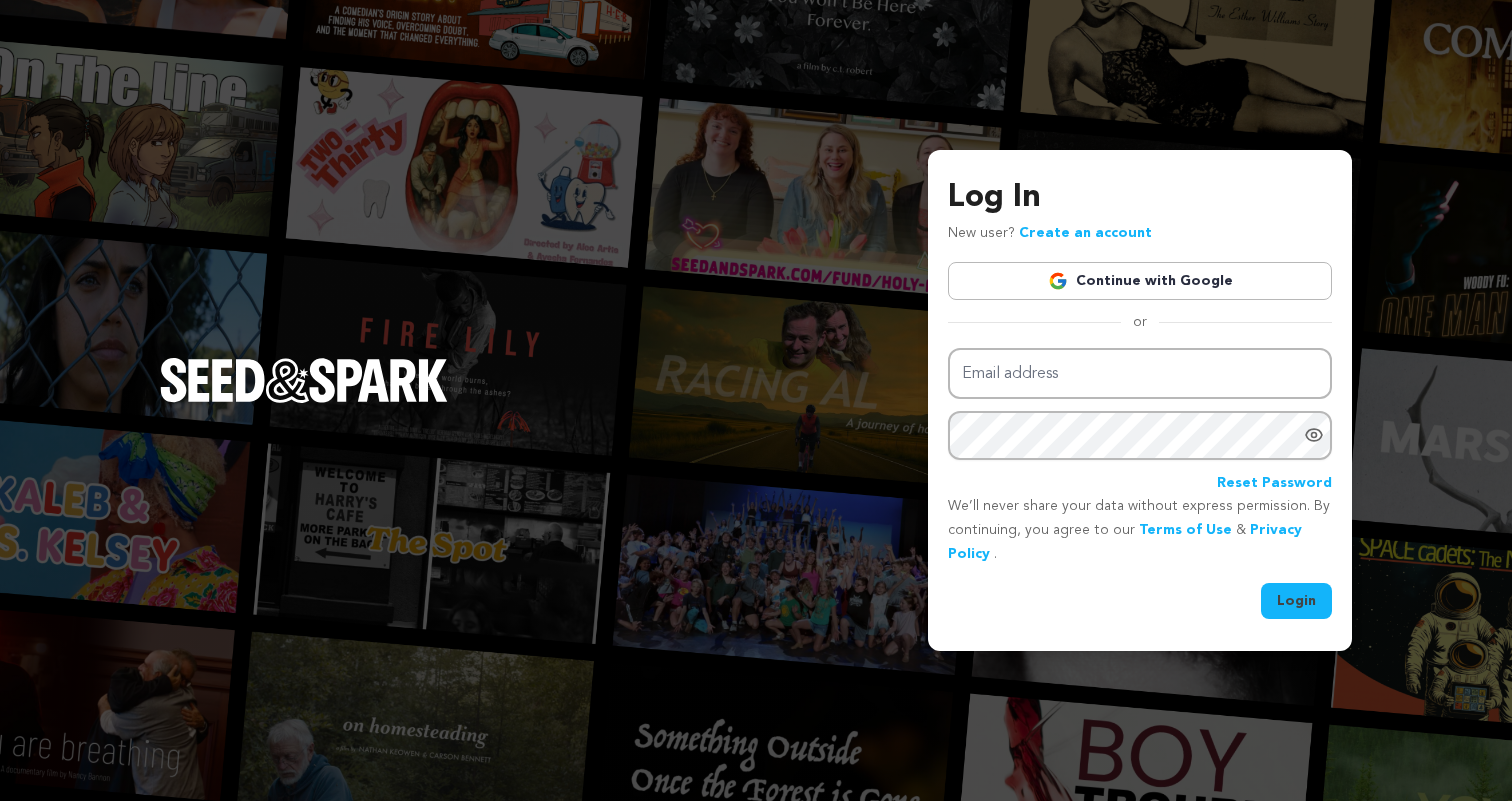 scroll, scrollTop: 0, scrollLeft: 0, axis: both 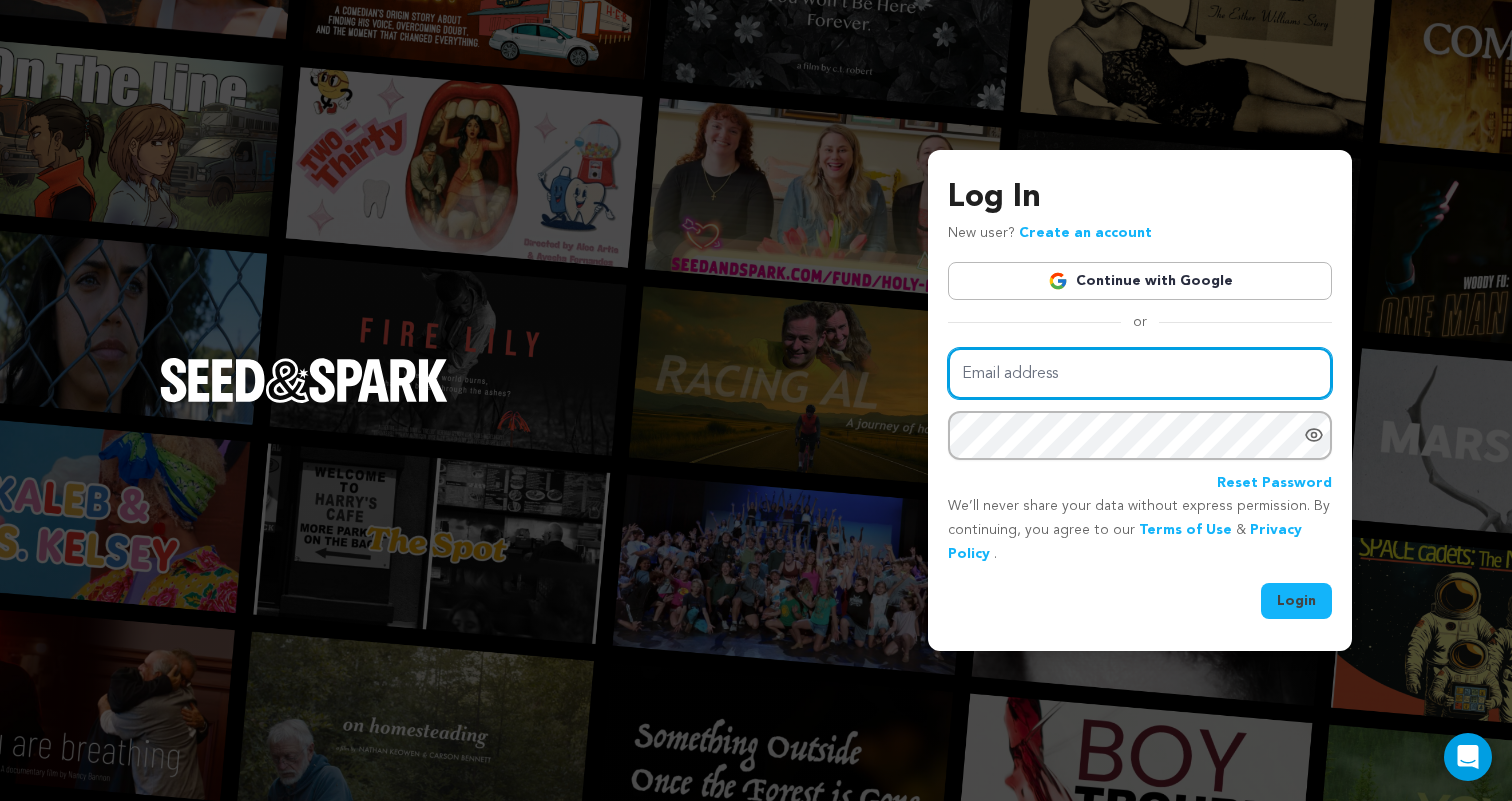 type on "[EMAIL_ADDRESS][DOMAIN_NAME]" 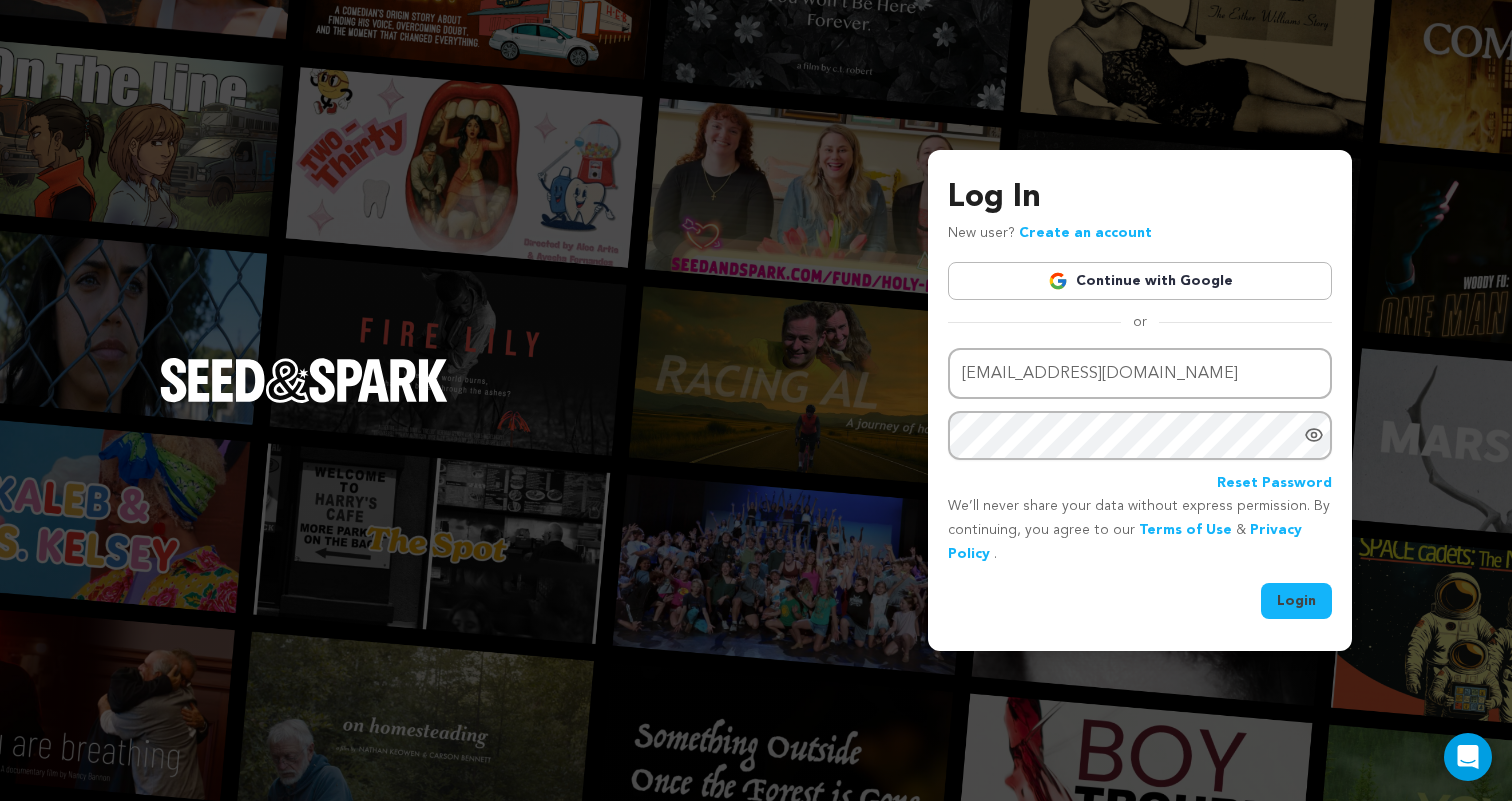 click on "Login" at bounding box center [1296, 601] 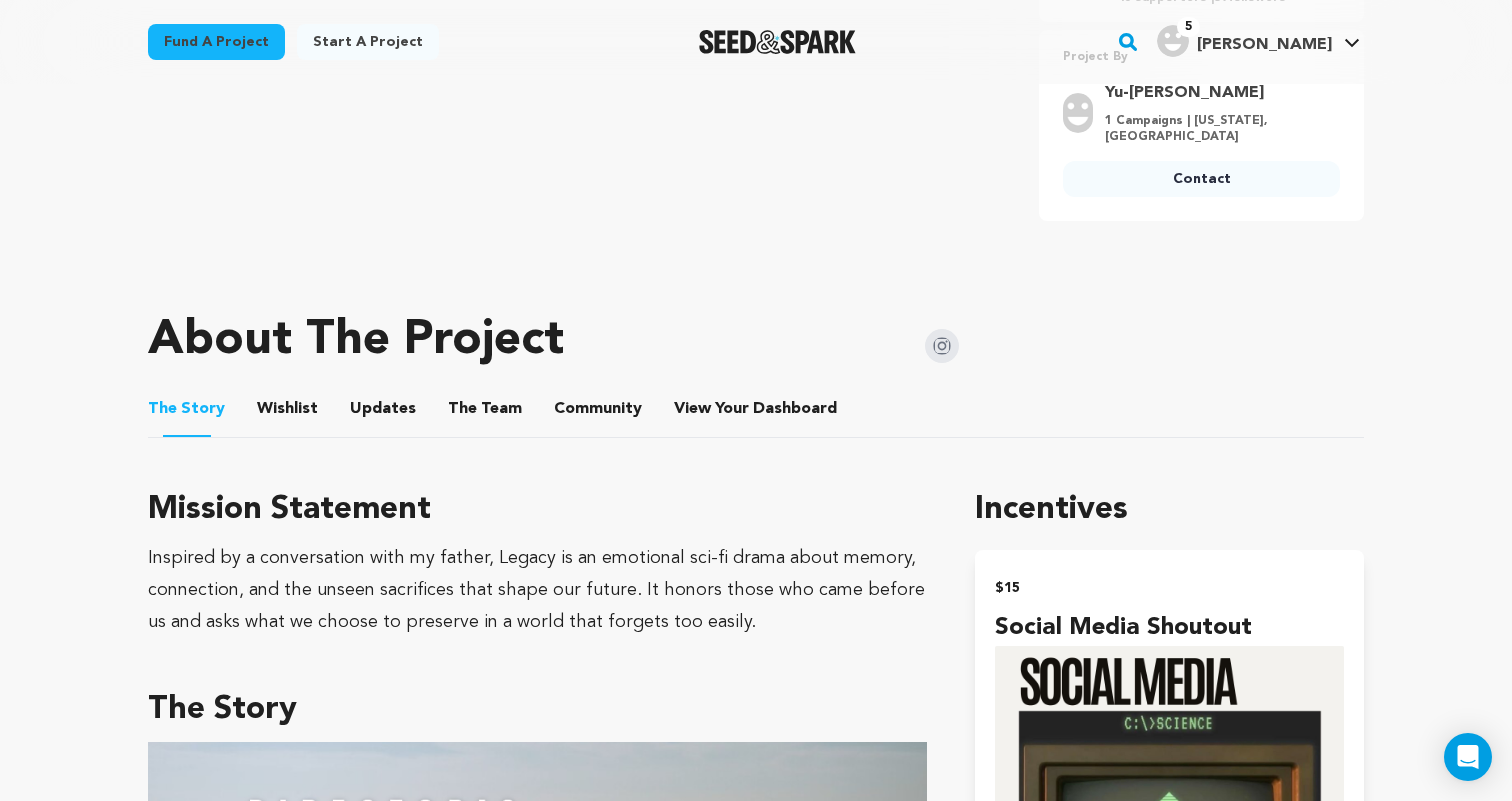 scroll, scrollTop: 869, scrollLeft: 0, axis: vertical 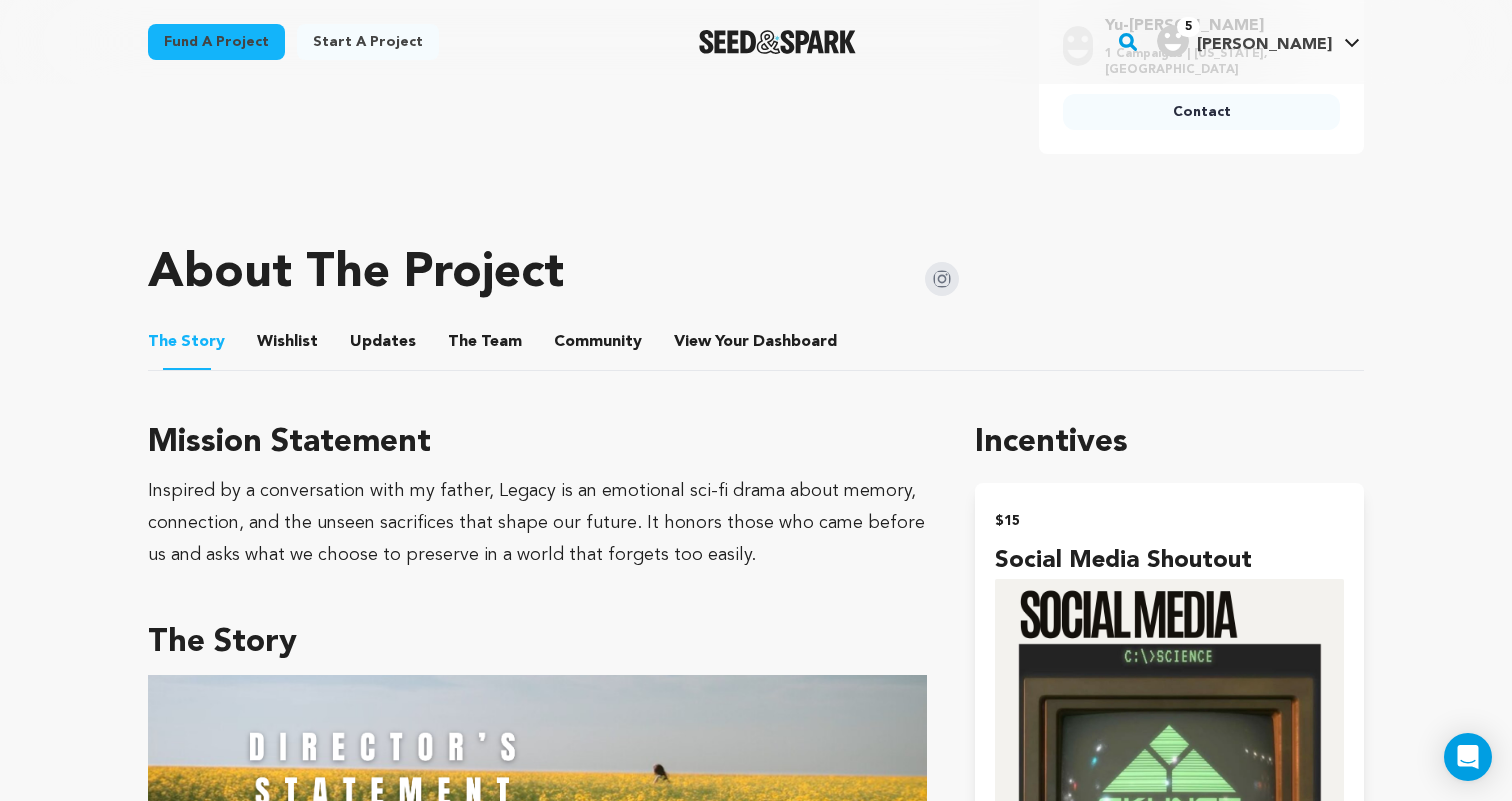 click on "Community" at bounding box center (598, 346) 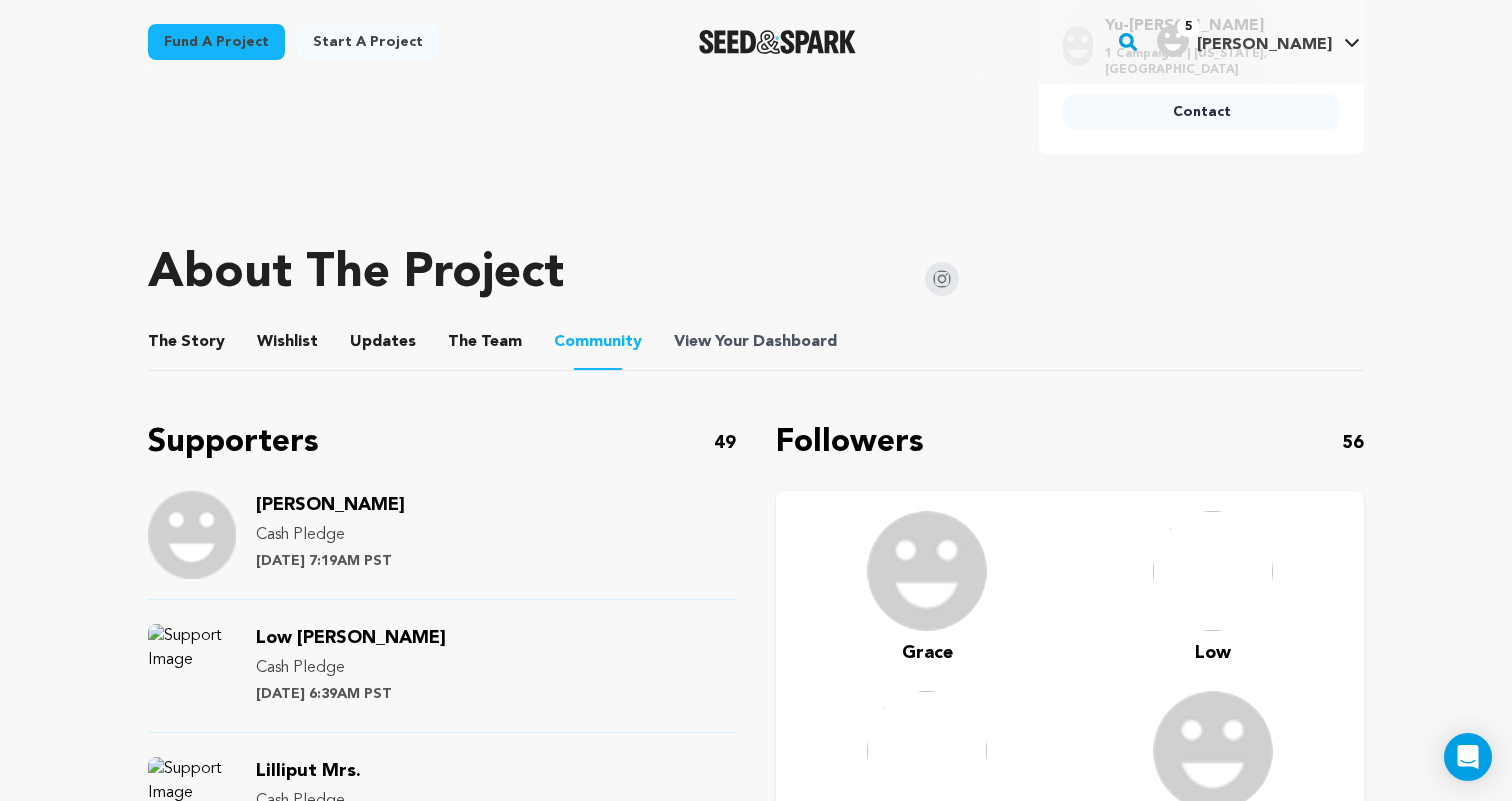 click on "Dashboard" at bounding box center [795, 342] 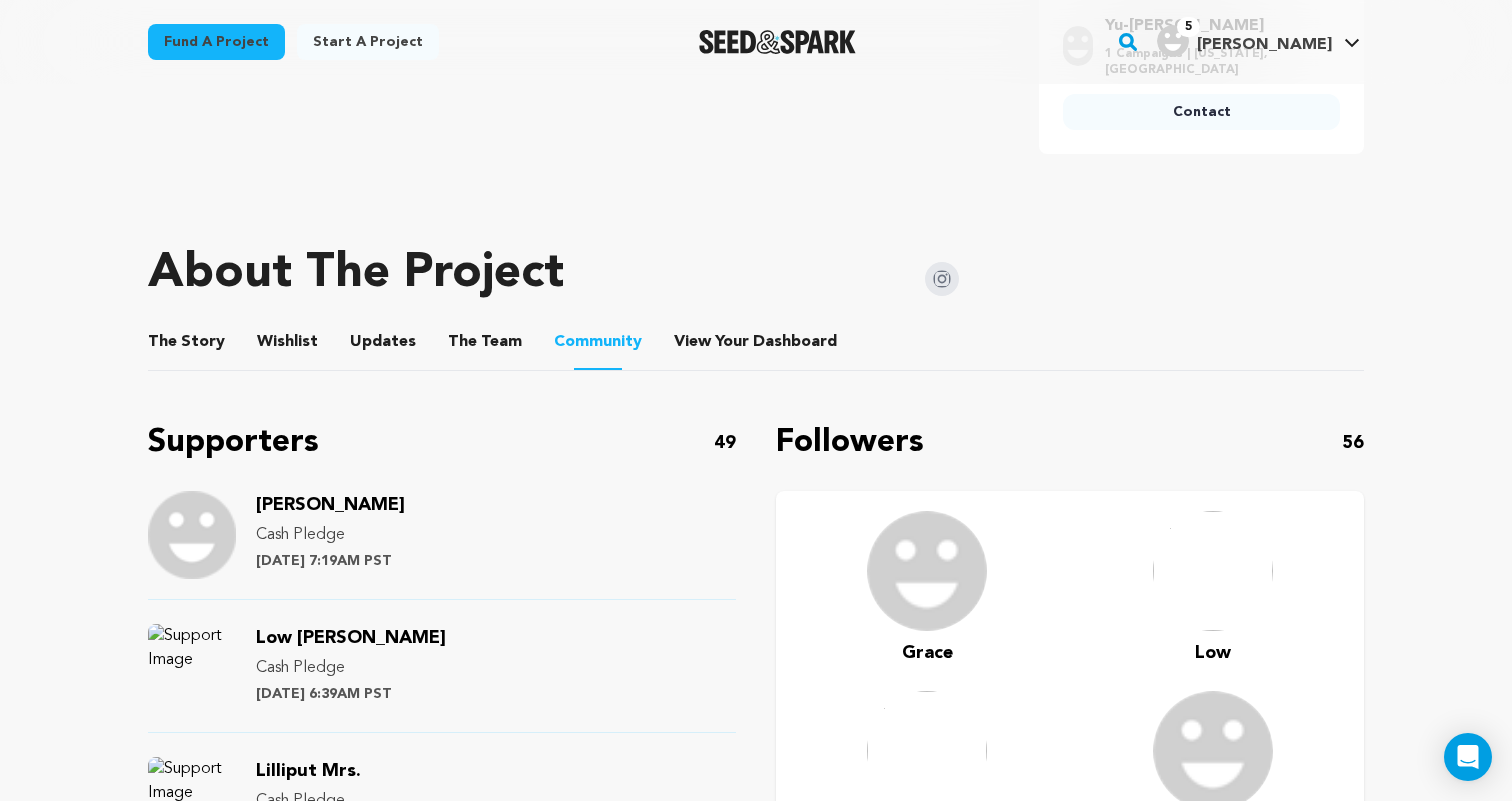 click on "The Team" at bounding box center [485, 346] 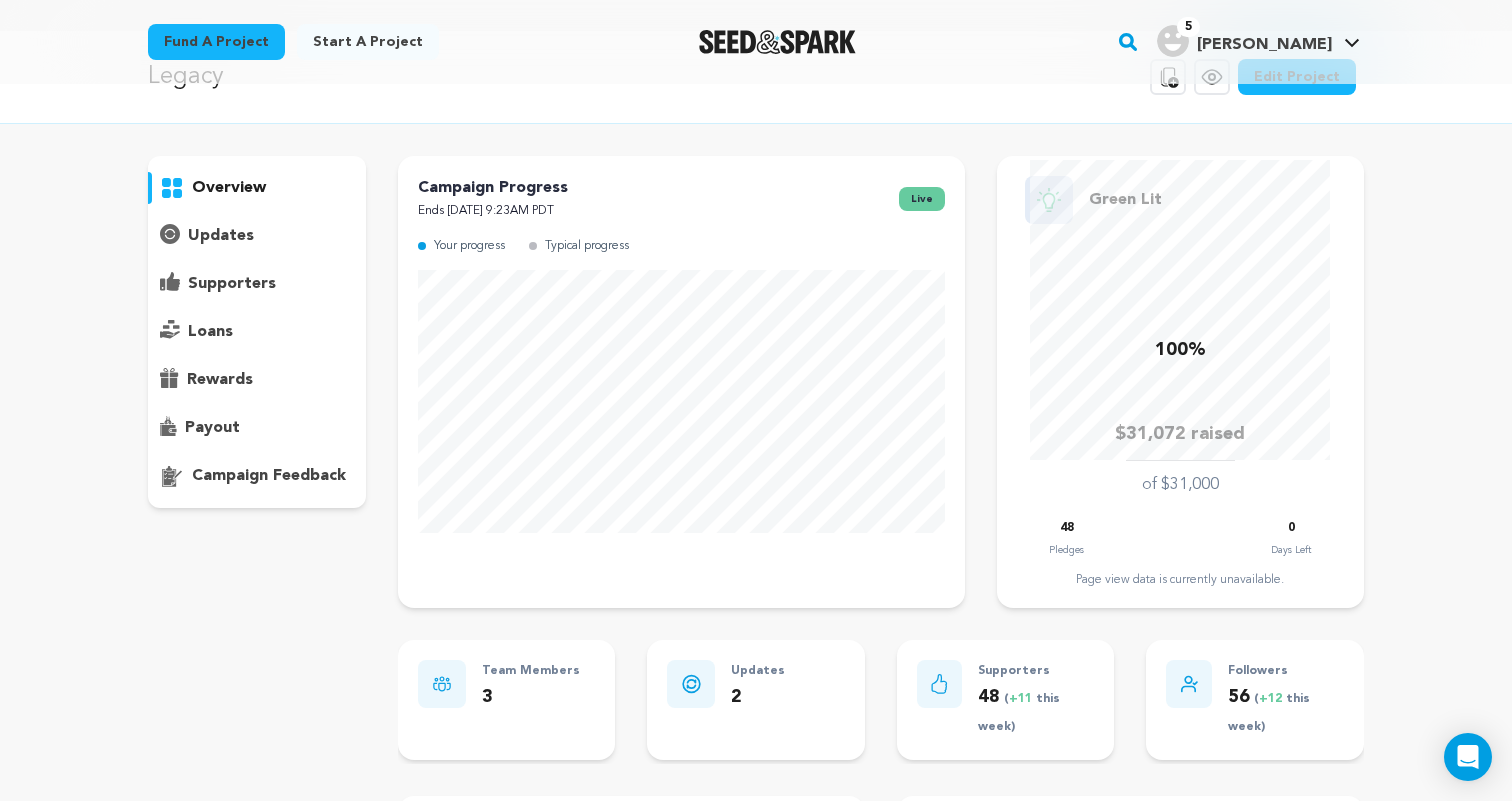 scroll, scrollTop: 88, scrollLeft: 0, axis: vertical 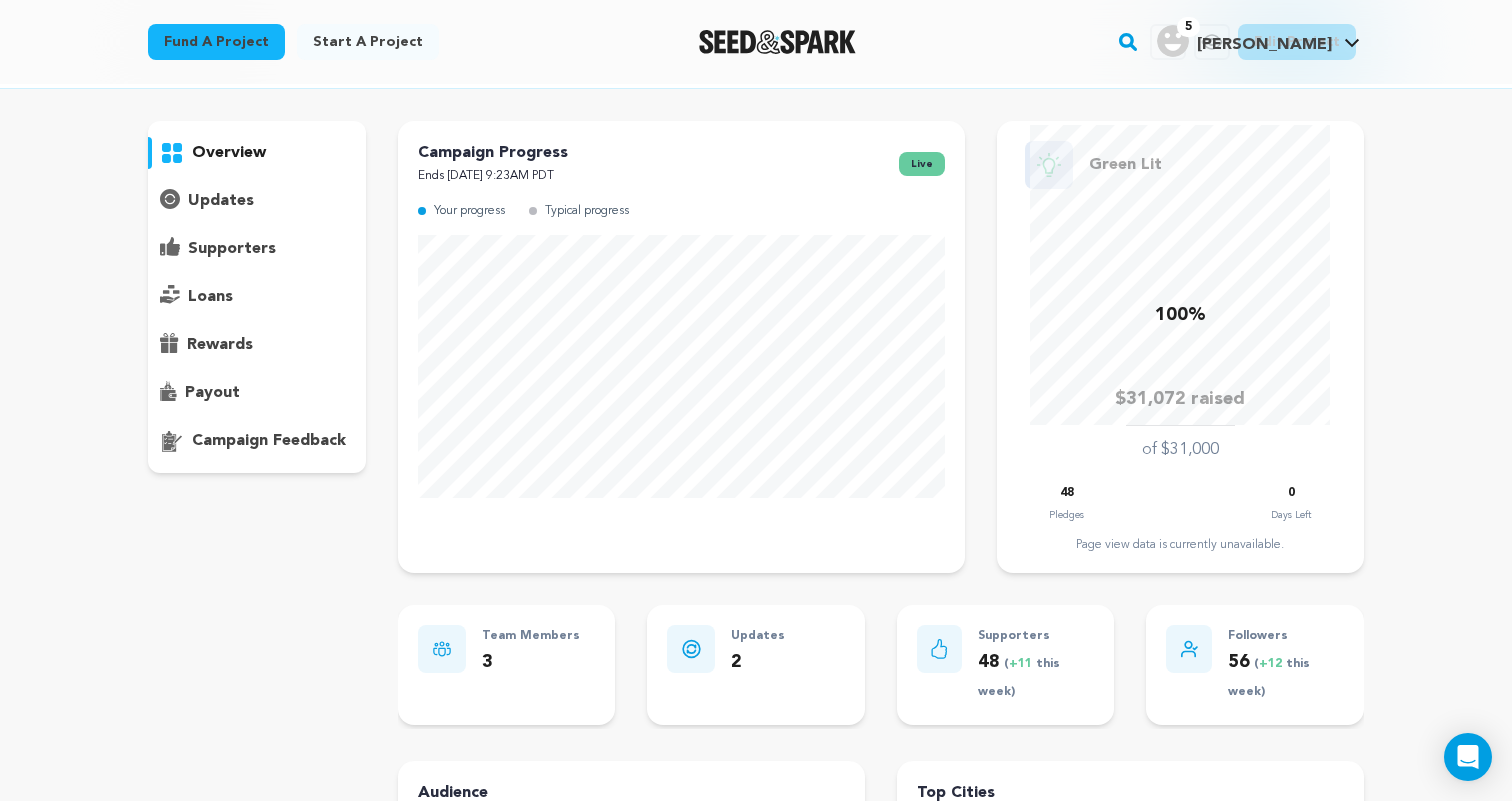 click on "payout" at bounding box center [257, 393] 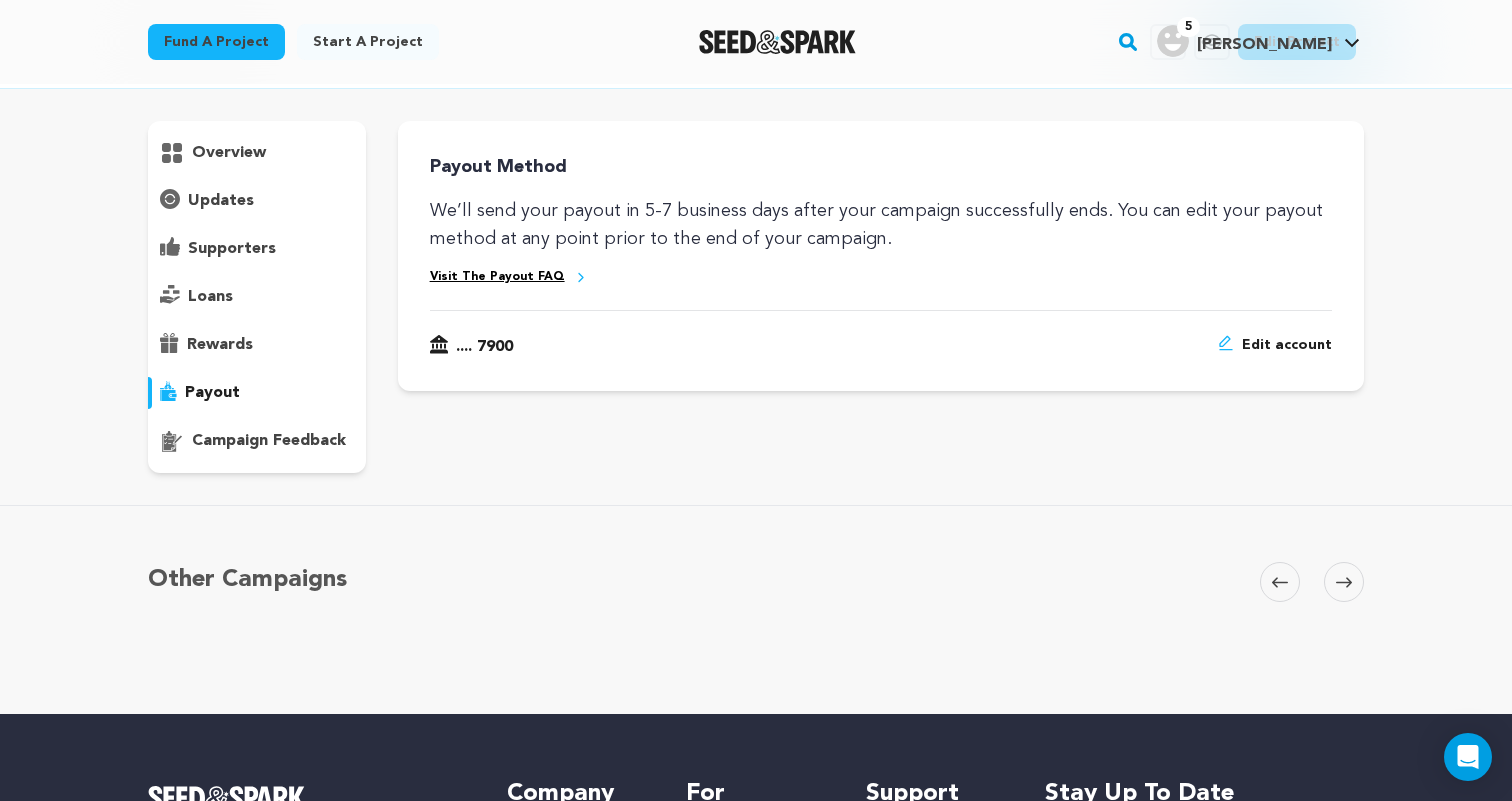 click at bounding box center (777, 42) 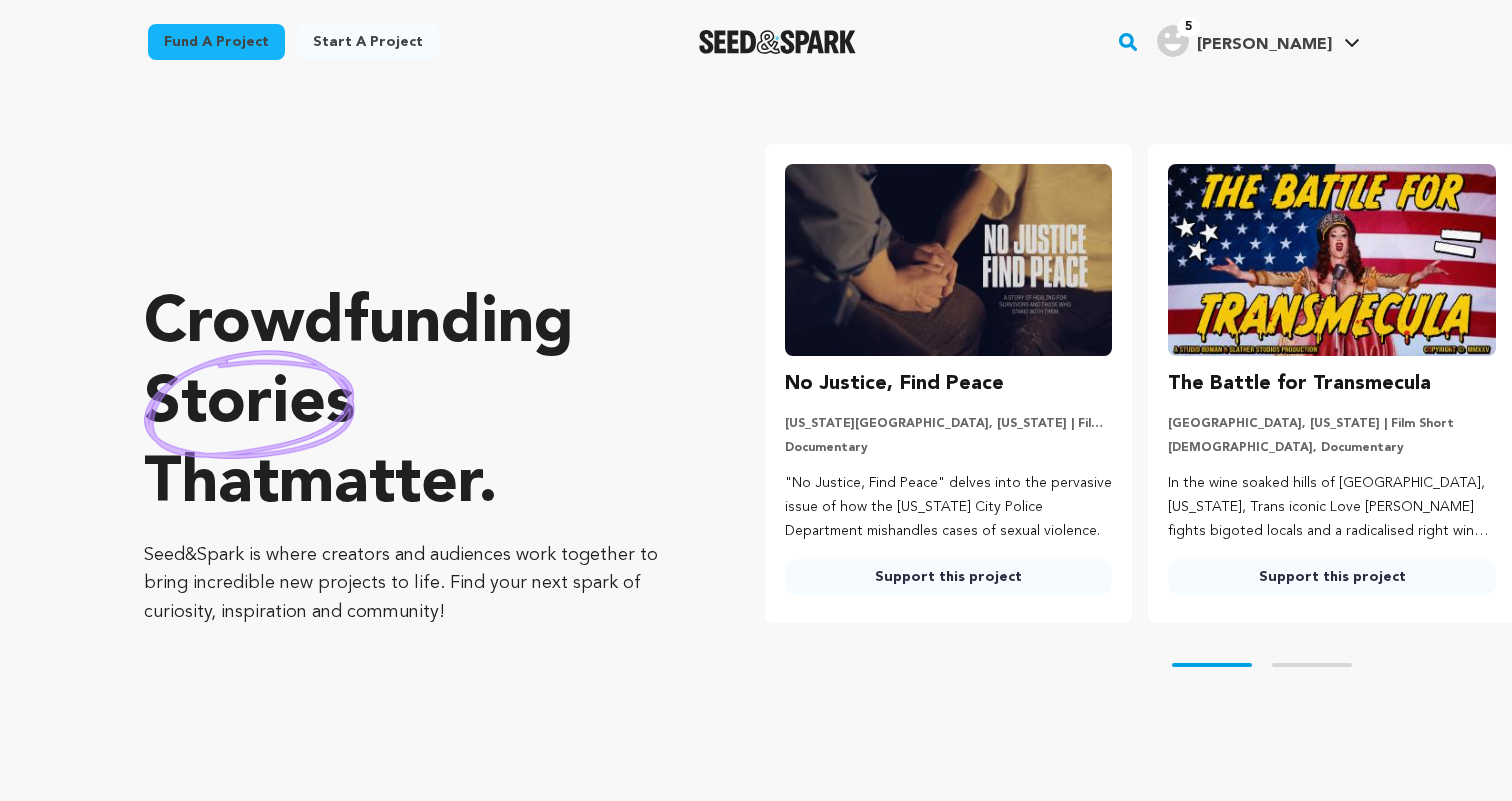 scroll, scrollTop: 0, scrollLeft: 0, axis: both 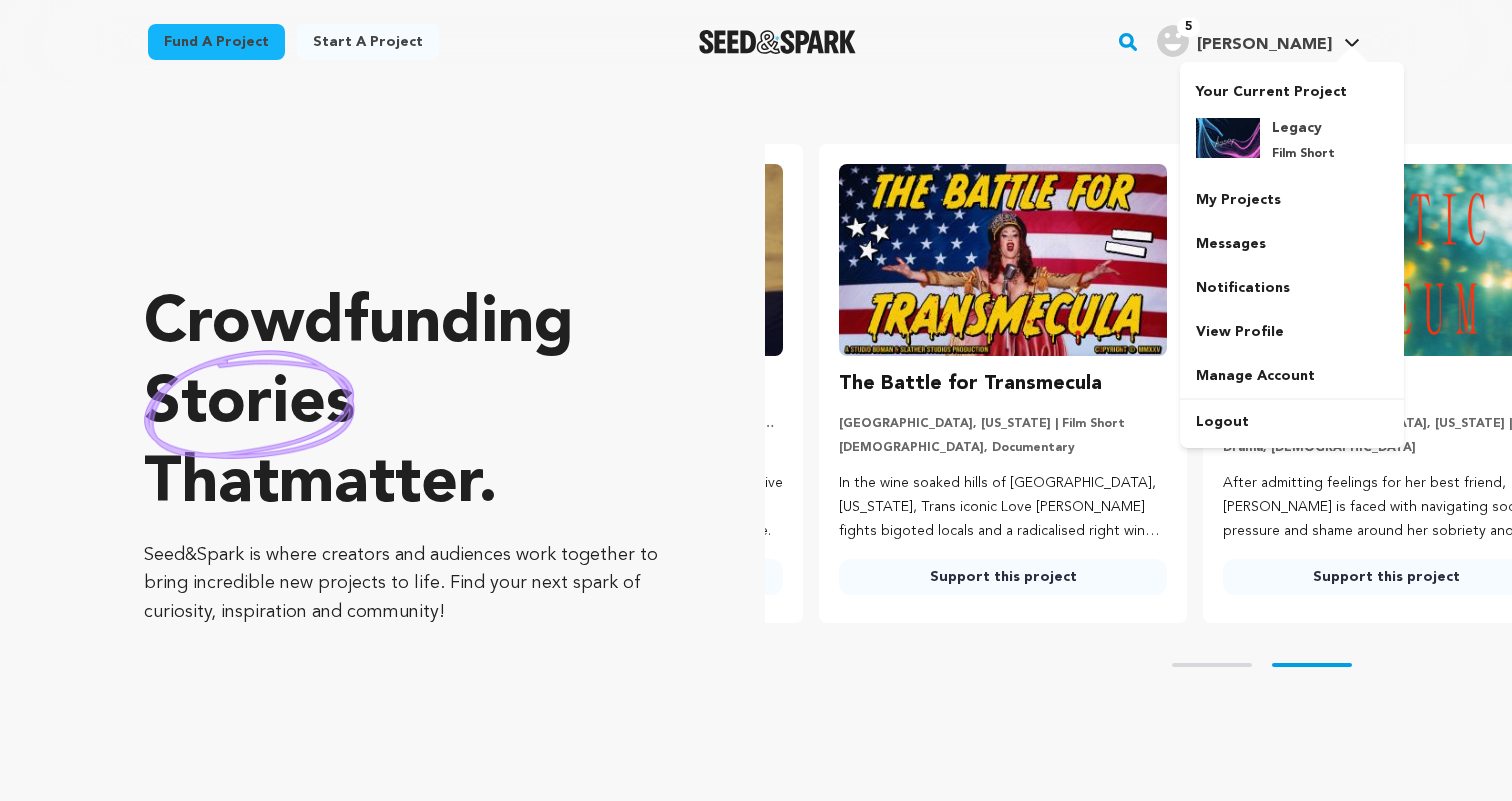click at bounding box center (1173, 41) 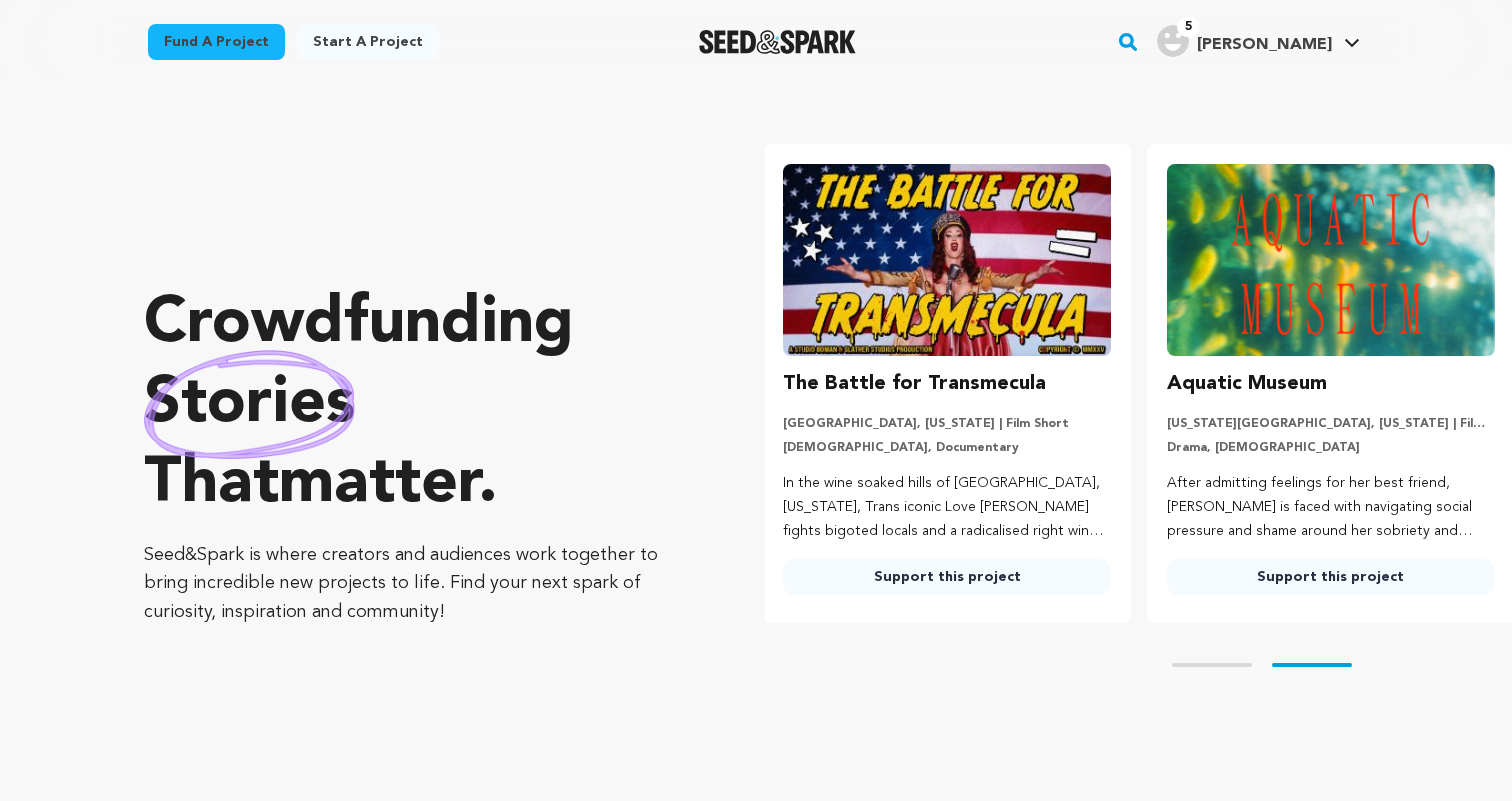 scroll, scrollTop: 0, scrollLeft: 399, axis: horizontal 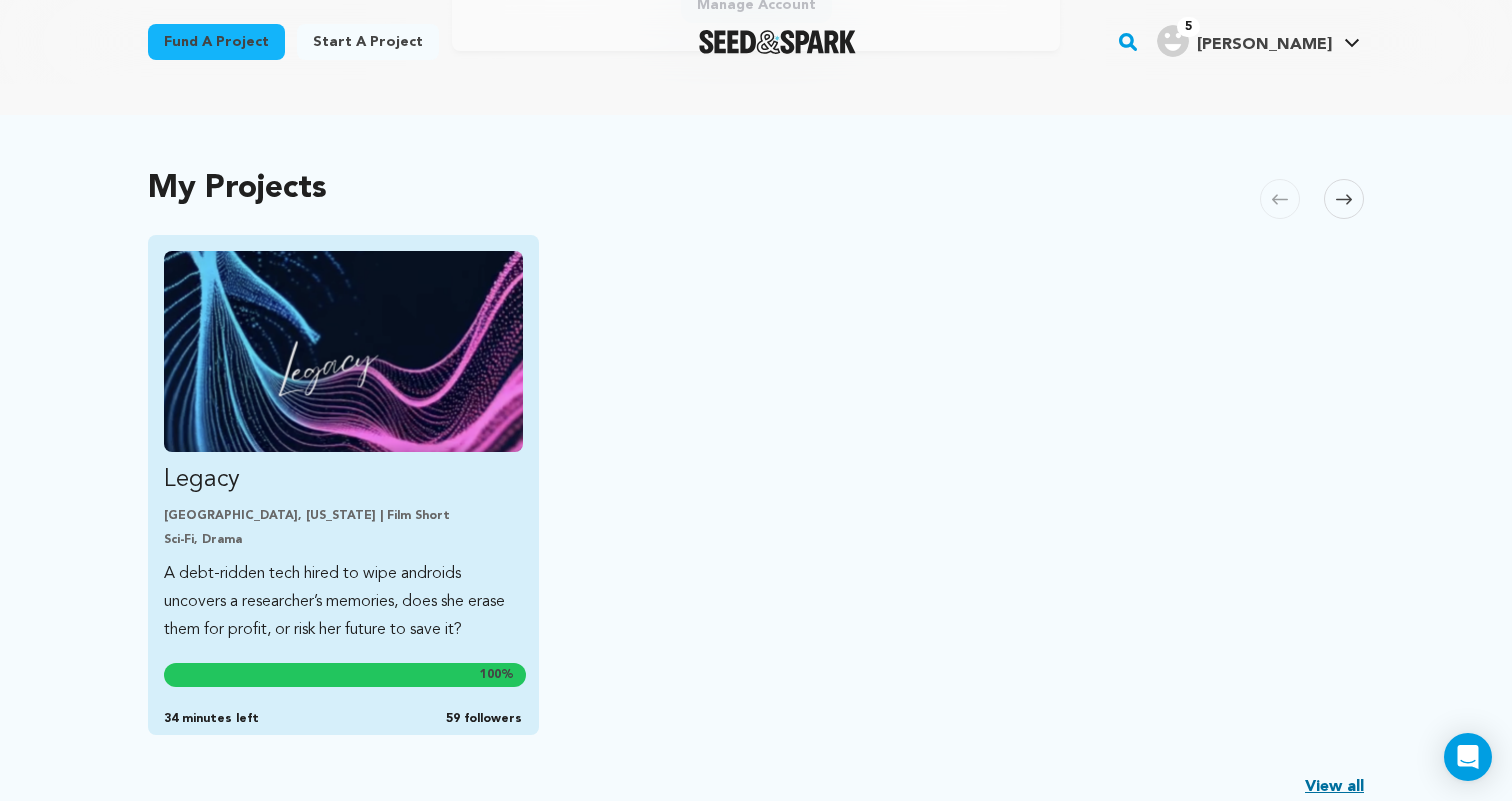 click at bounding box center (343, 351) 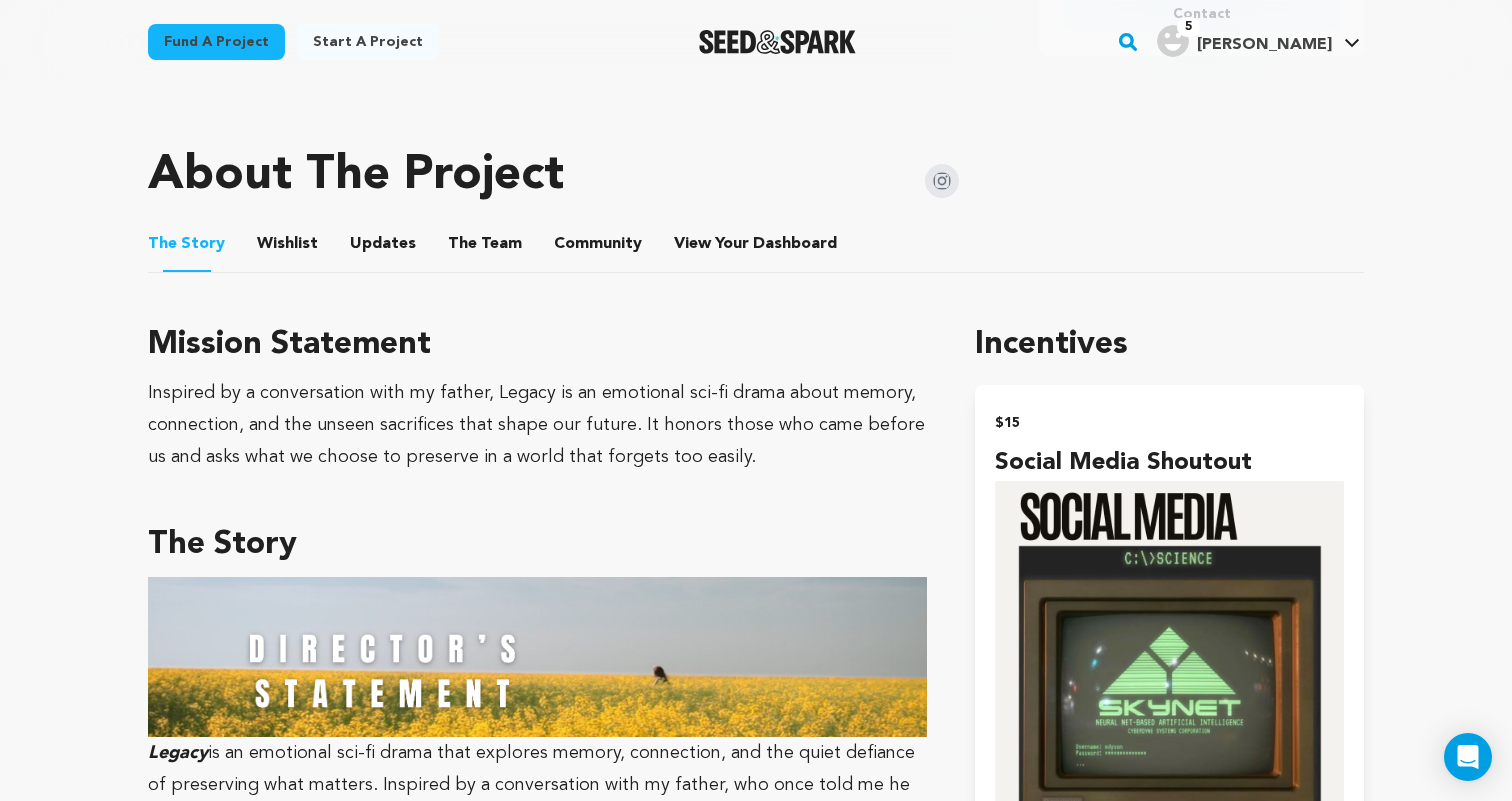 scroll, scrollTop: 986, scrollLeft: 0, axis: vertical 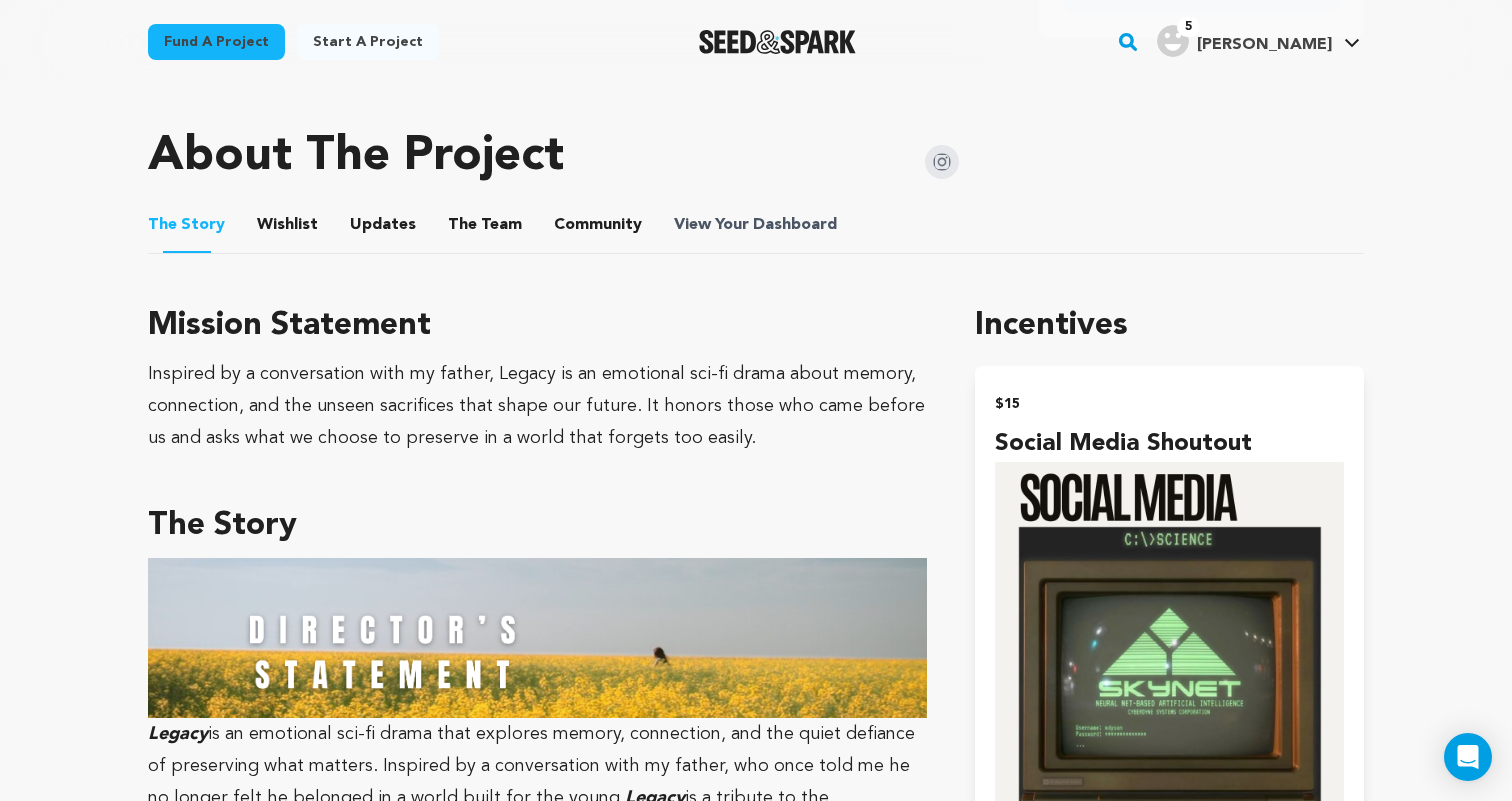 click on "Dashboard" at bounding box center [795, 225] 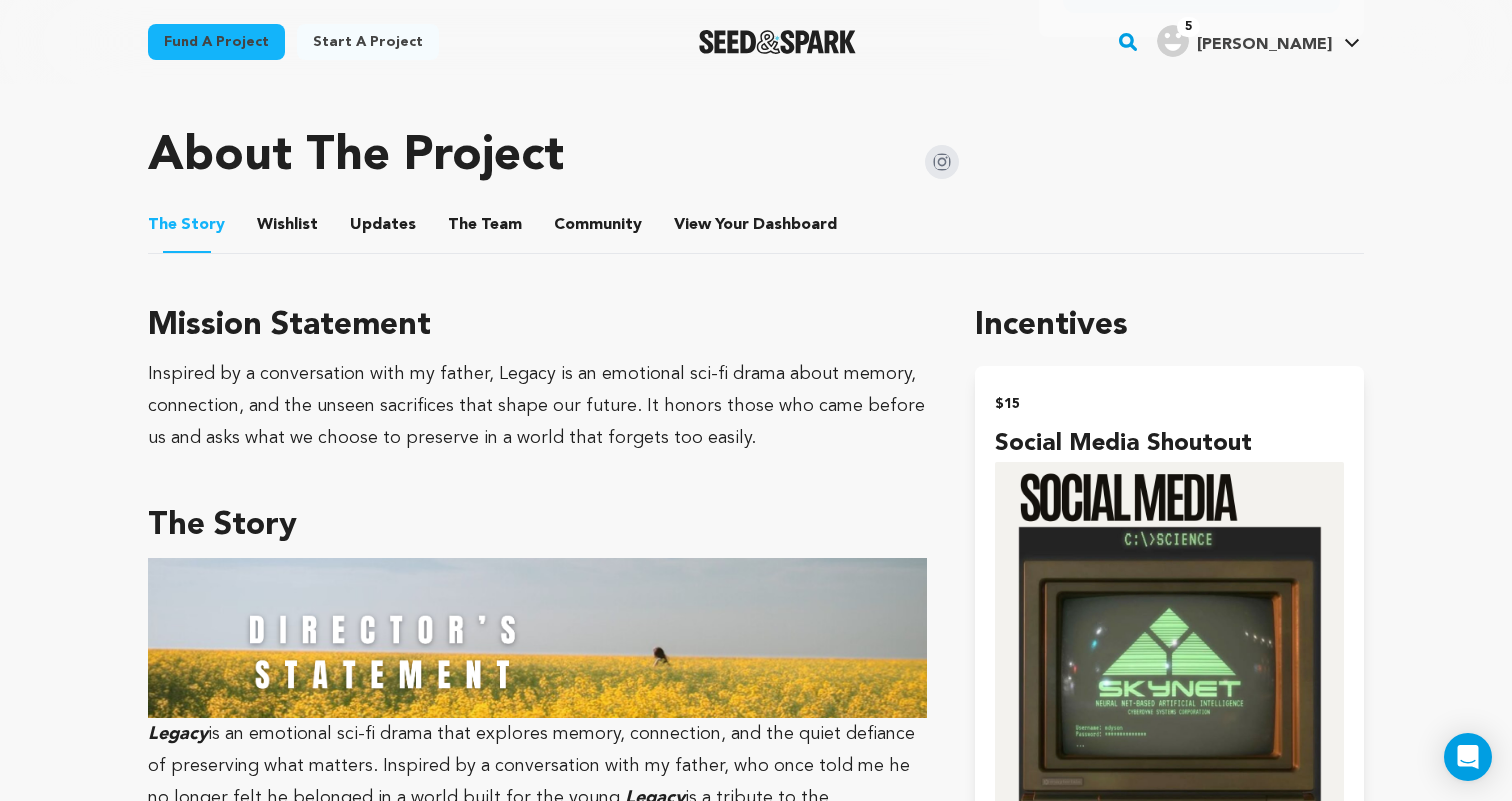 click on "Community" at bounding box center [598, 229] 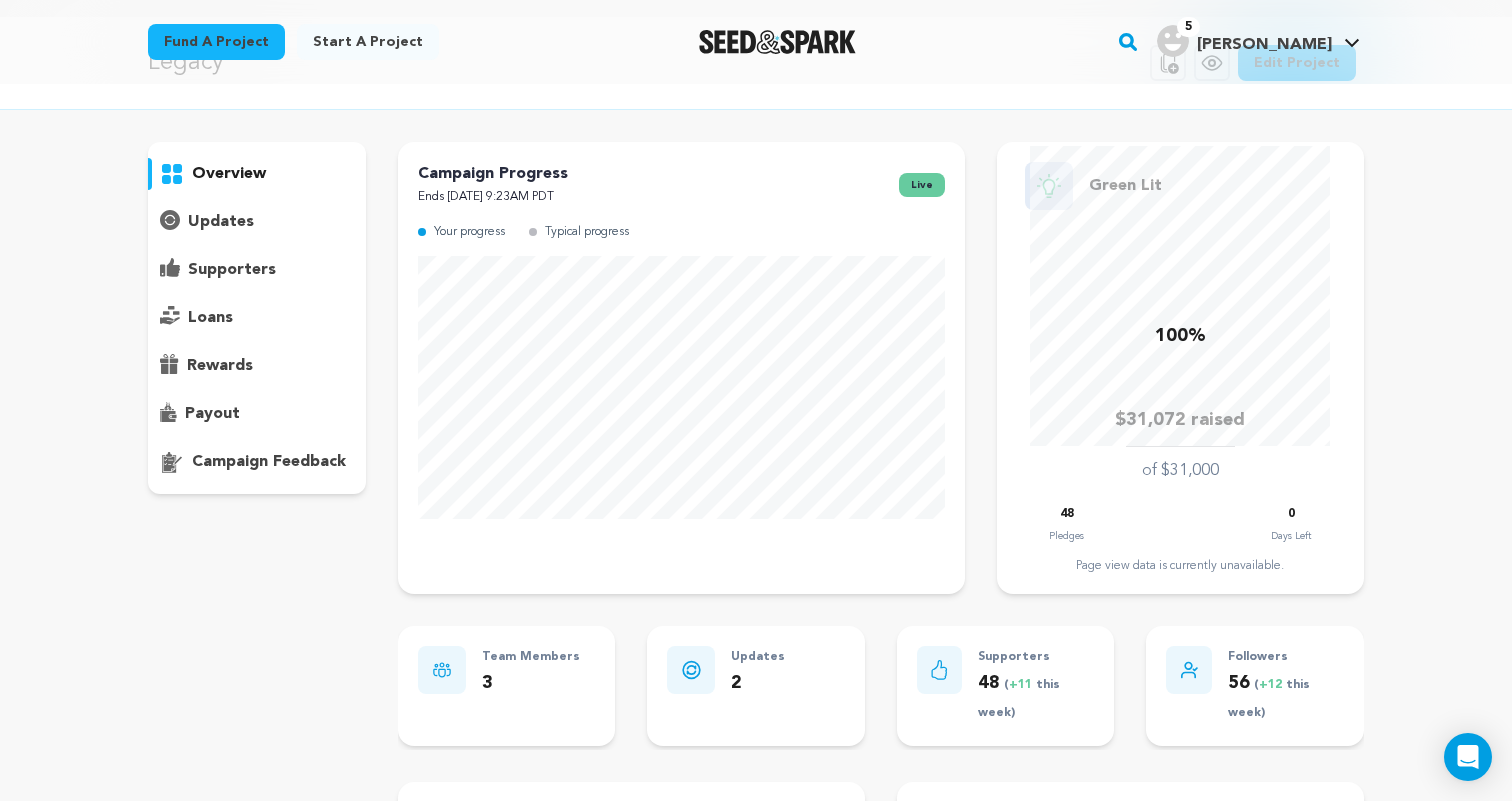 scroll, scrollTop: 69, scrollLeft: 0, axis: vertical 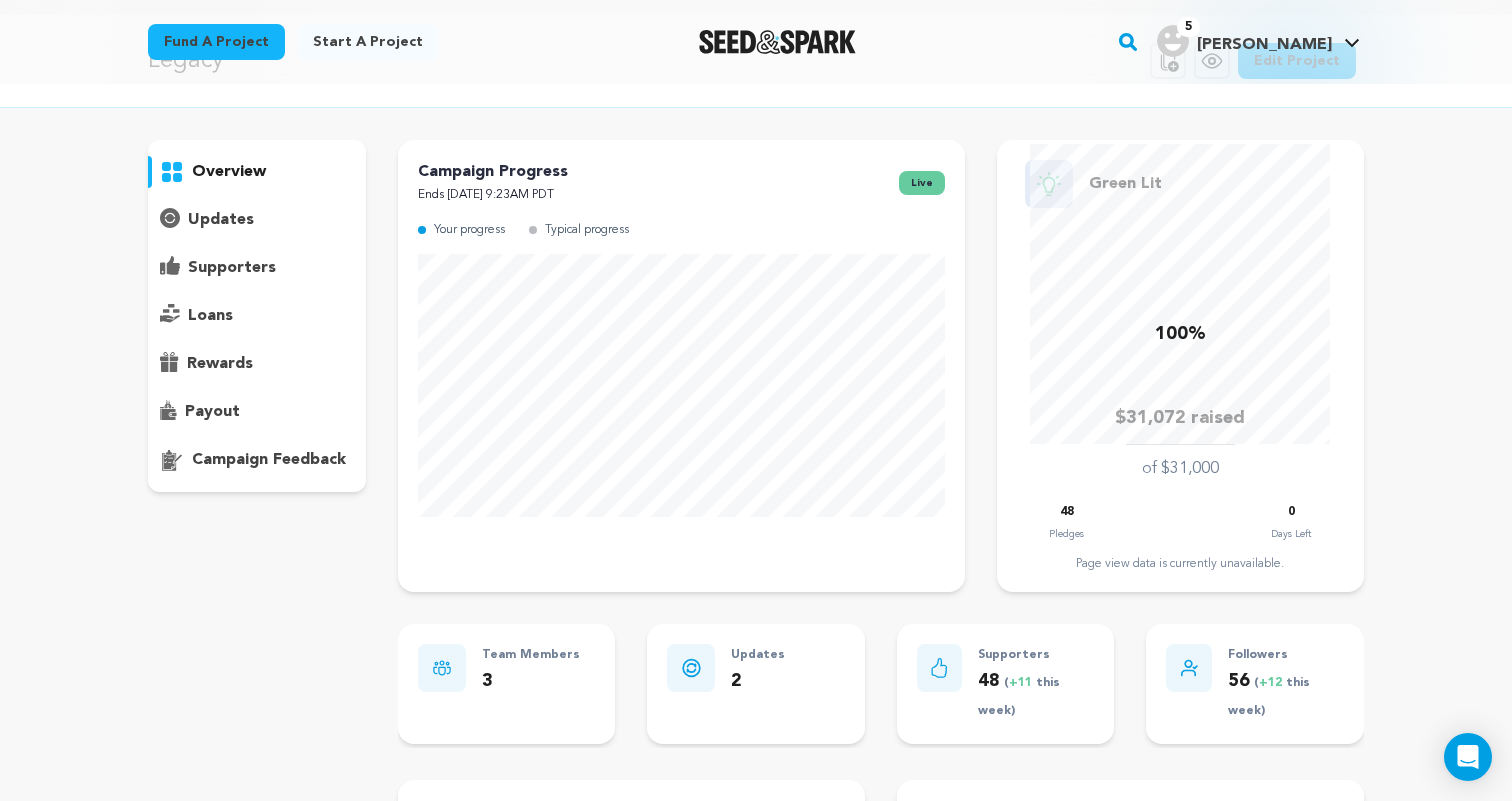 click on "updates" at bounding box center (257, 220) 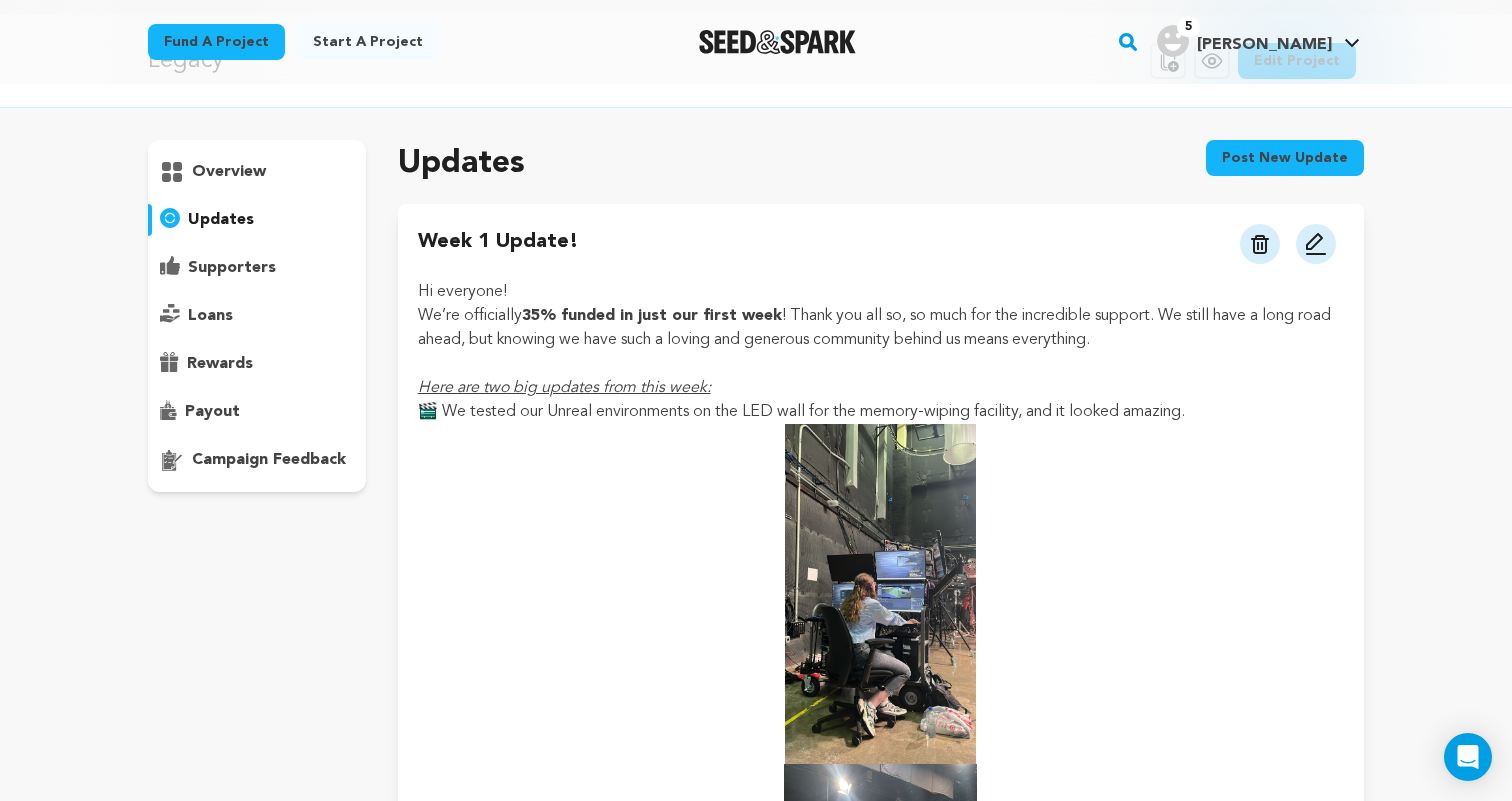 click on "Post new update" at bounding box center (1285, 158) 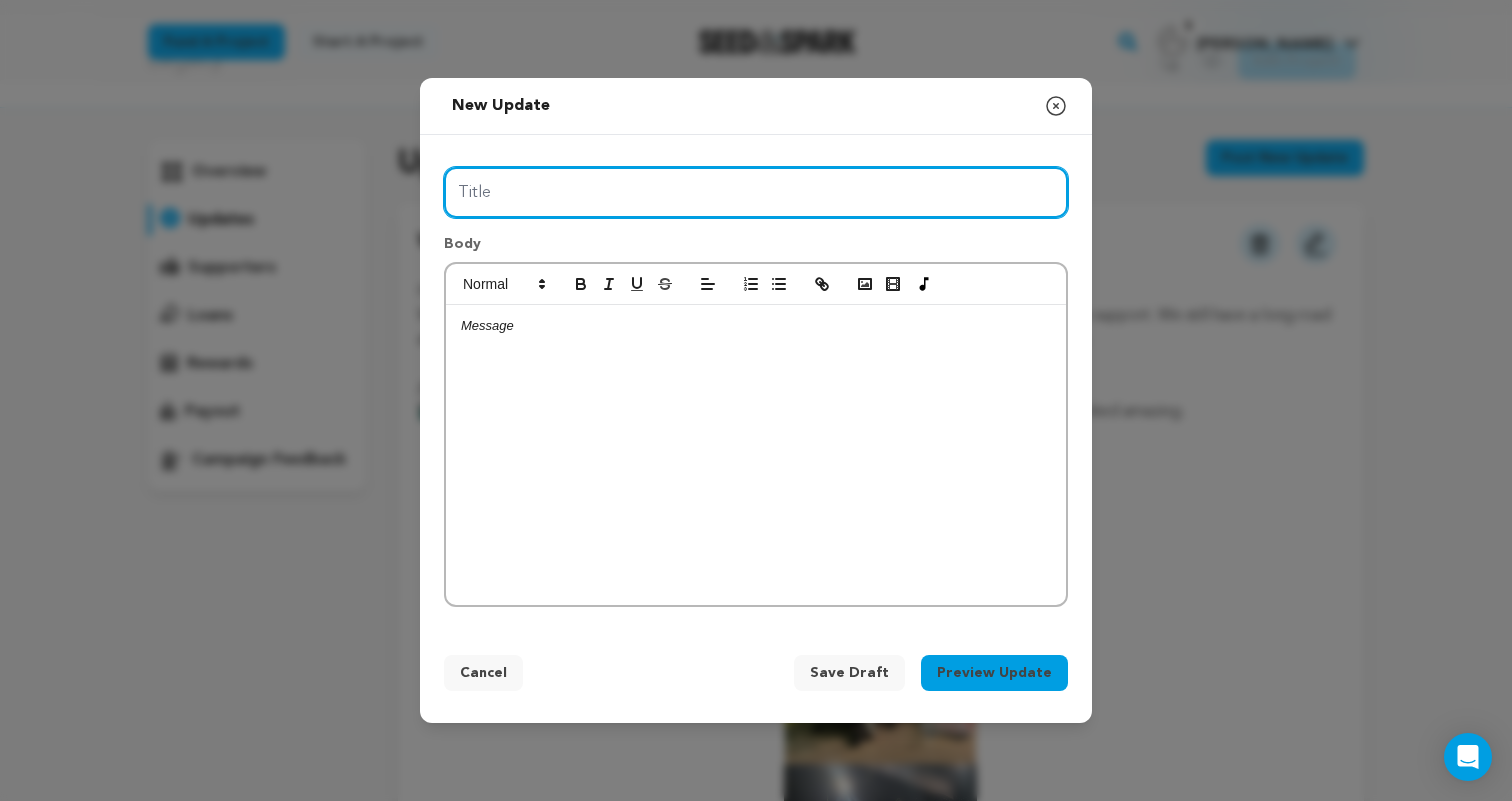 click on "Title" at bounding box center [756, 192] 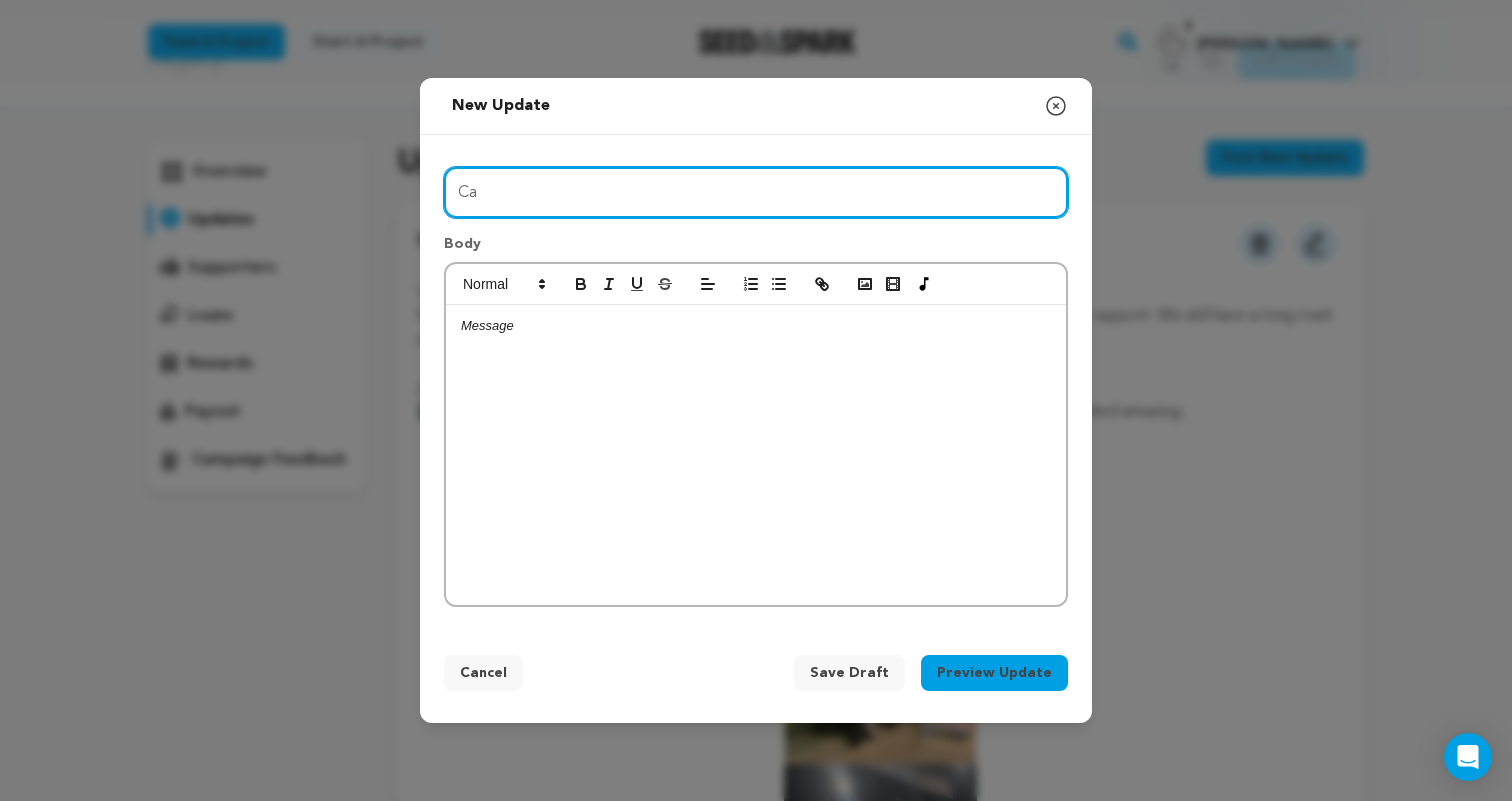 type on "C" 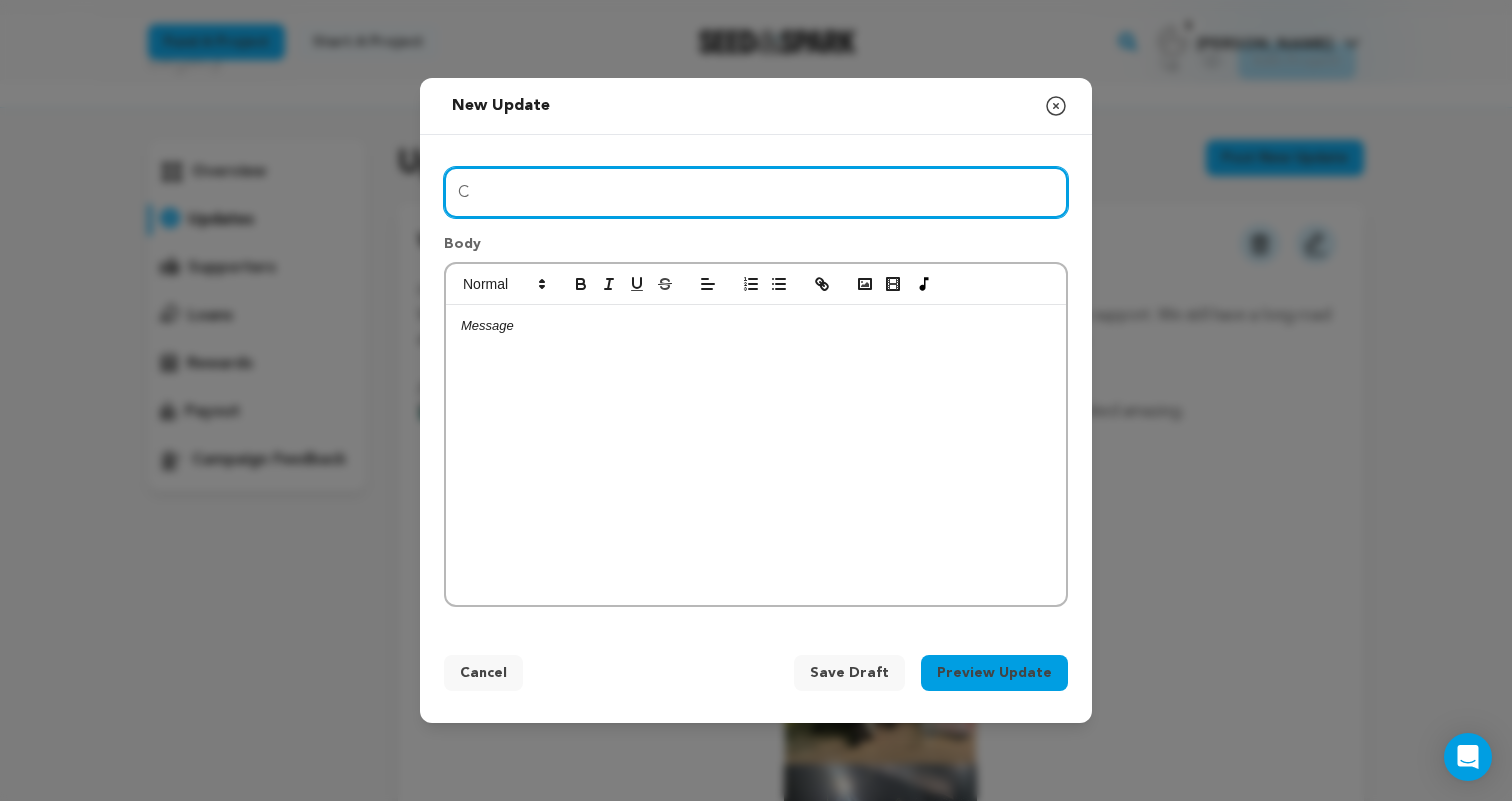 type 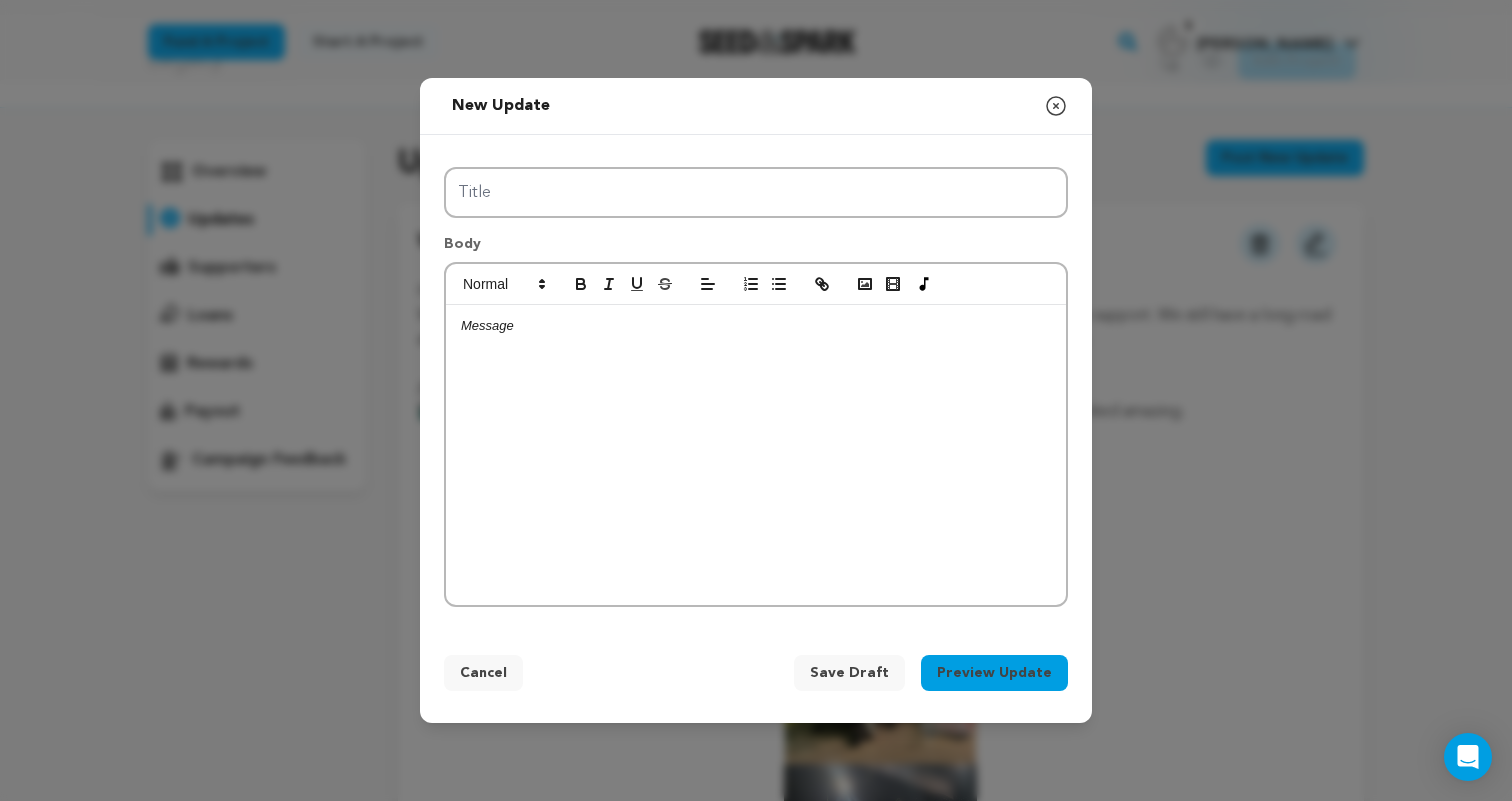 click at bounding box center [756, 455] 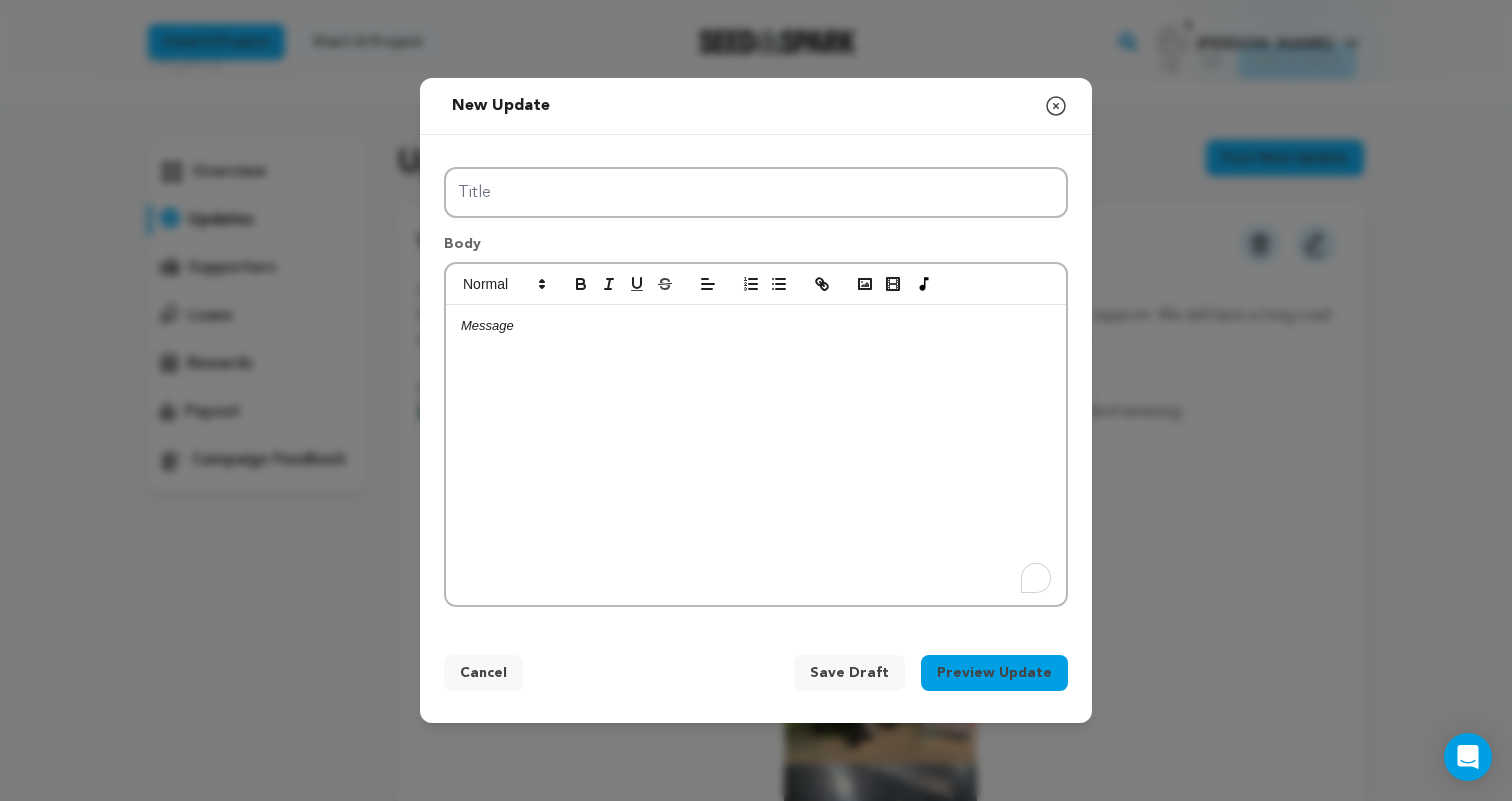 type 